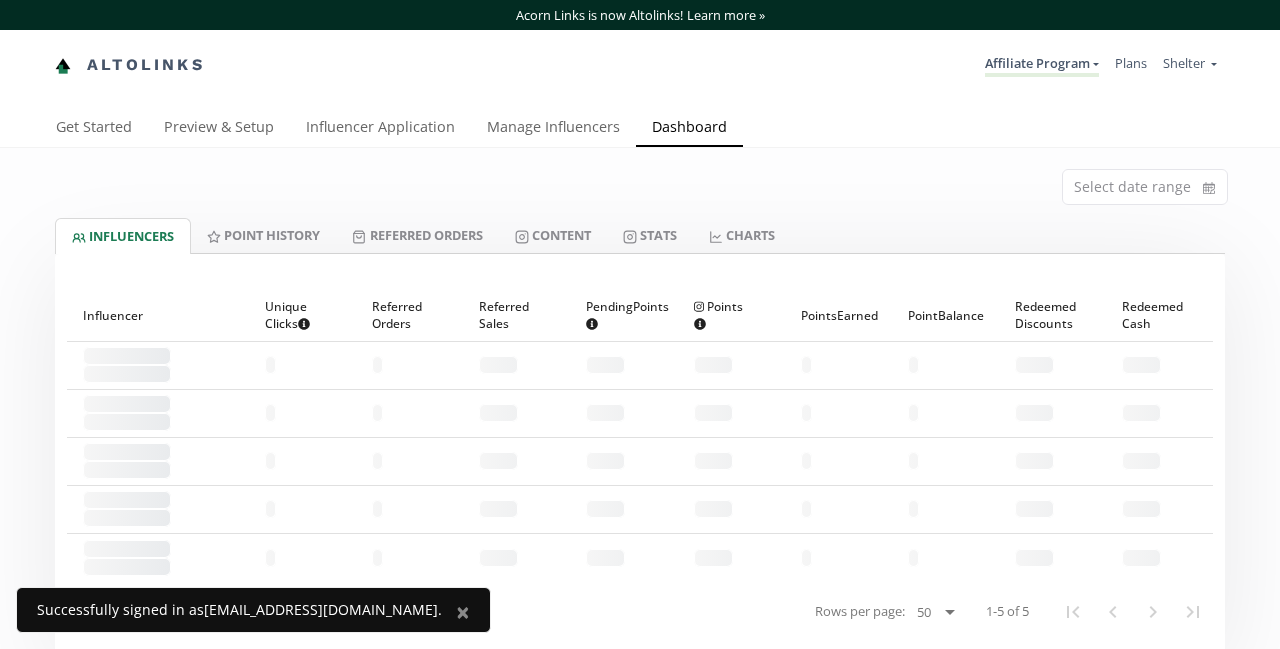 scroll, scrollTop: 0, scrollLeft: 0, axis: both 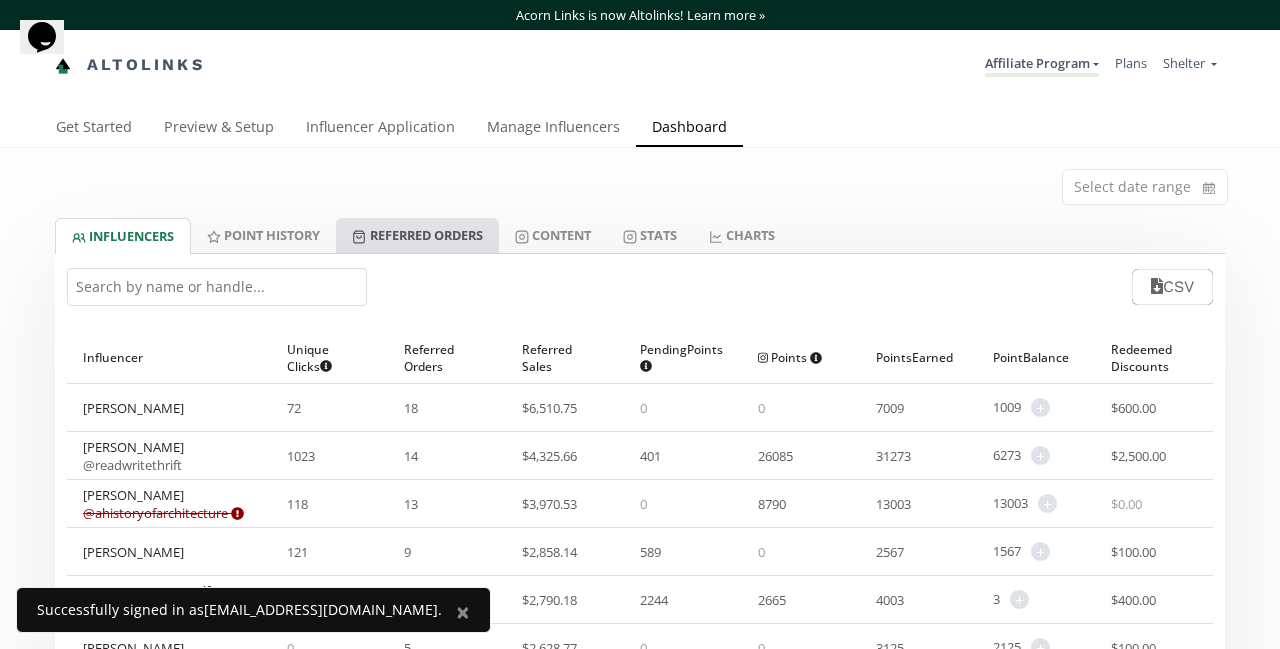 click on "Referred Orders" at bounding box center [417, 235] 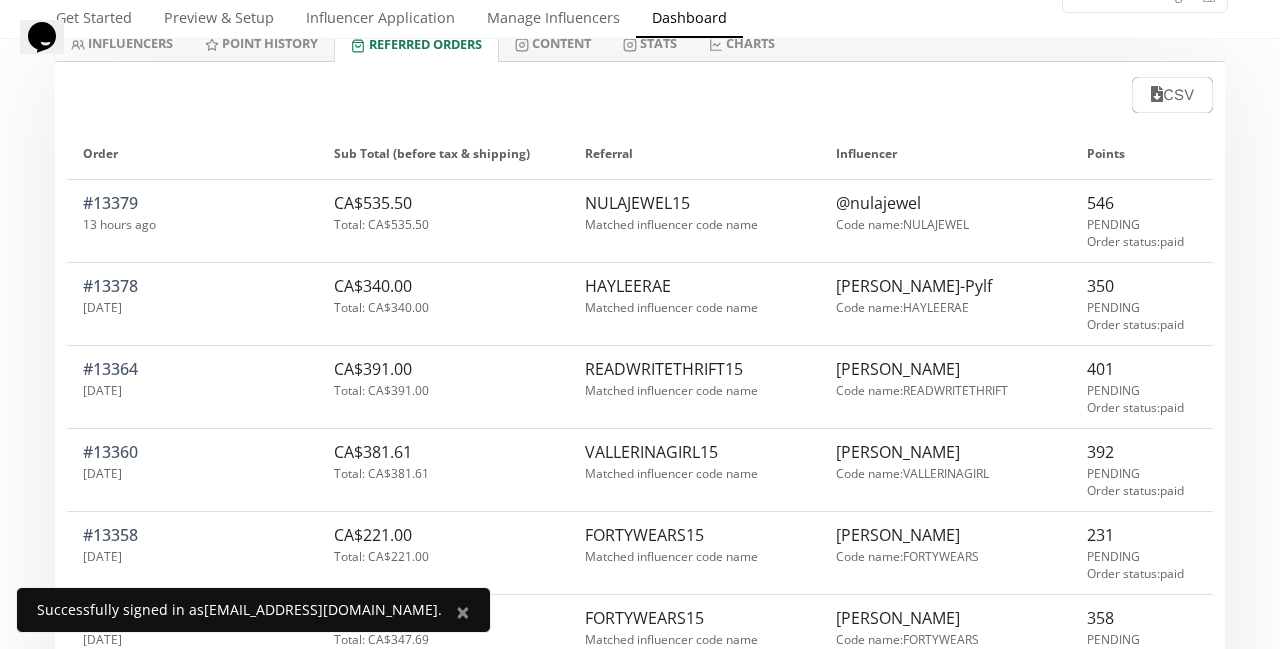 scroll, scrollTop: 189, scrollLeft: 0, axis: vertical 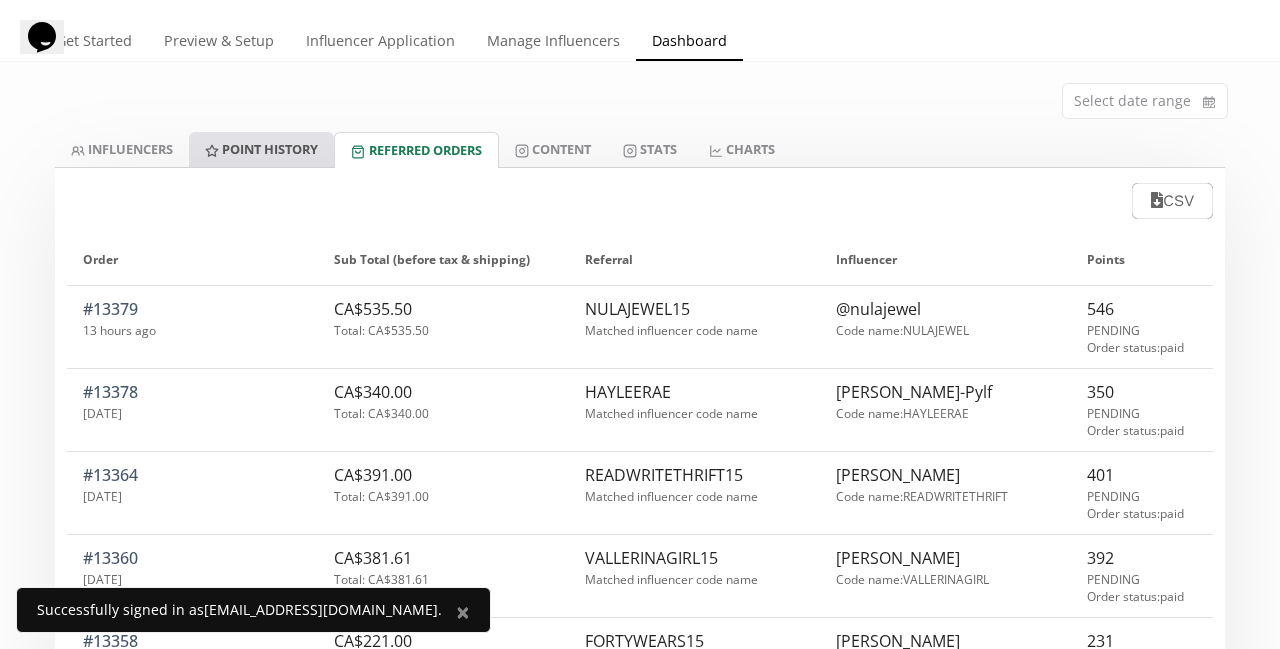 click on "Point HISTORY" at bounding box center (261, 149) 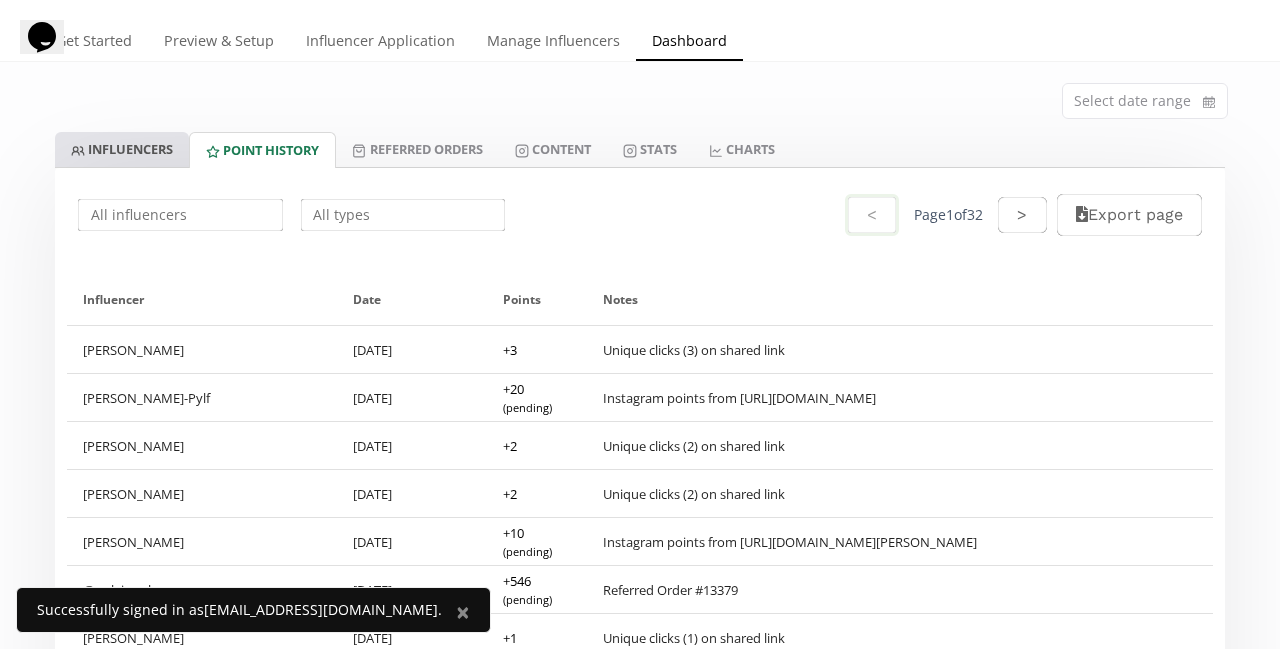 click on "INFLUENCERS" at bounding box center (122, 149) 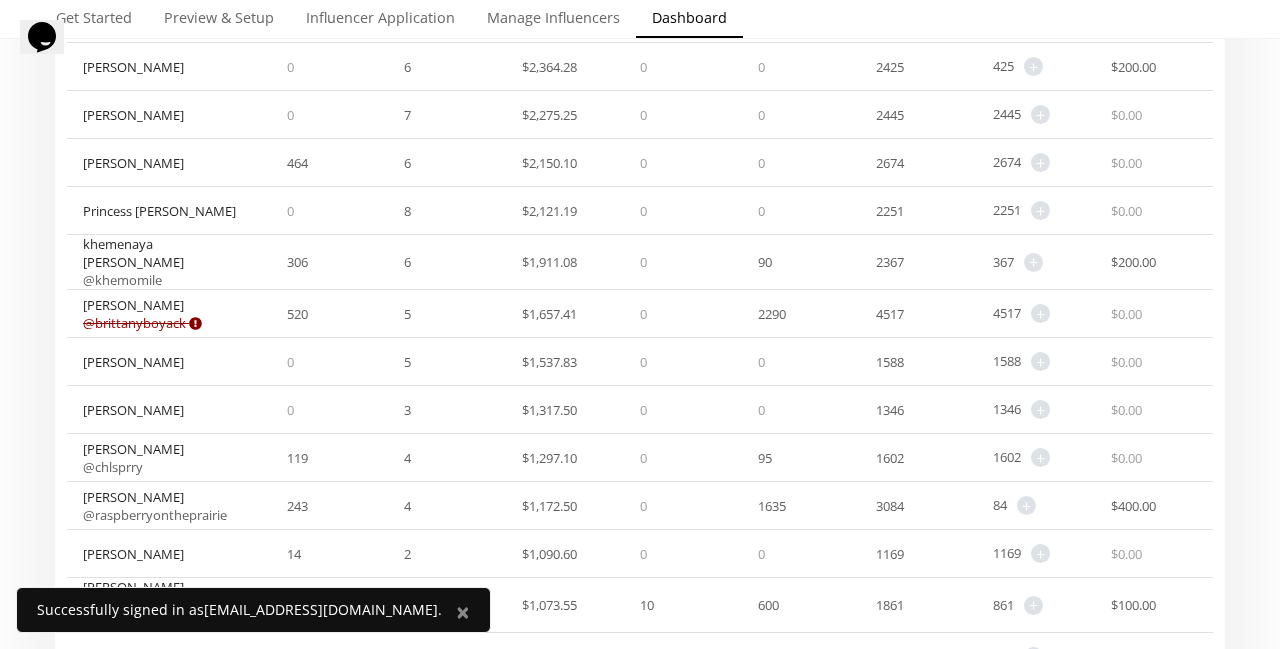 scroll, scrollTop: 678, scrollLeft: 0, axis: vertical 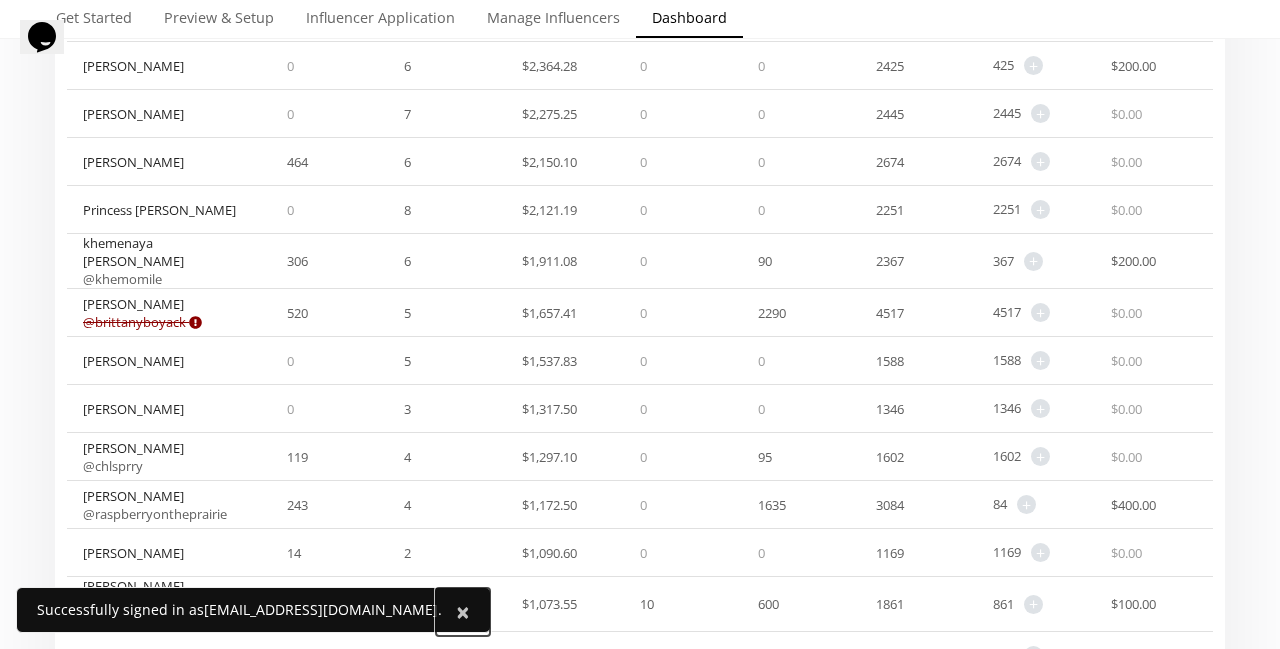 click on "×" at bounding box center (463, 611) 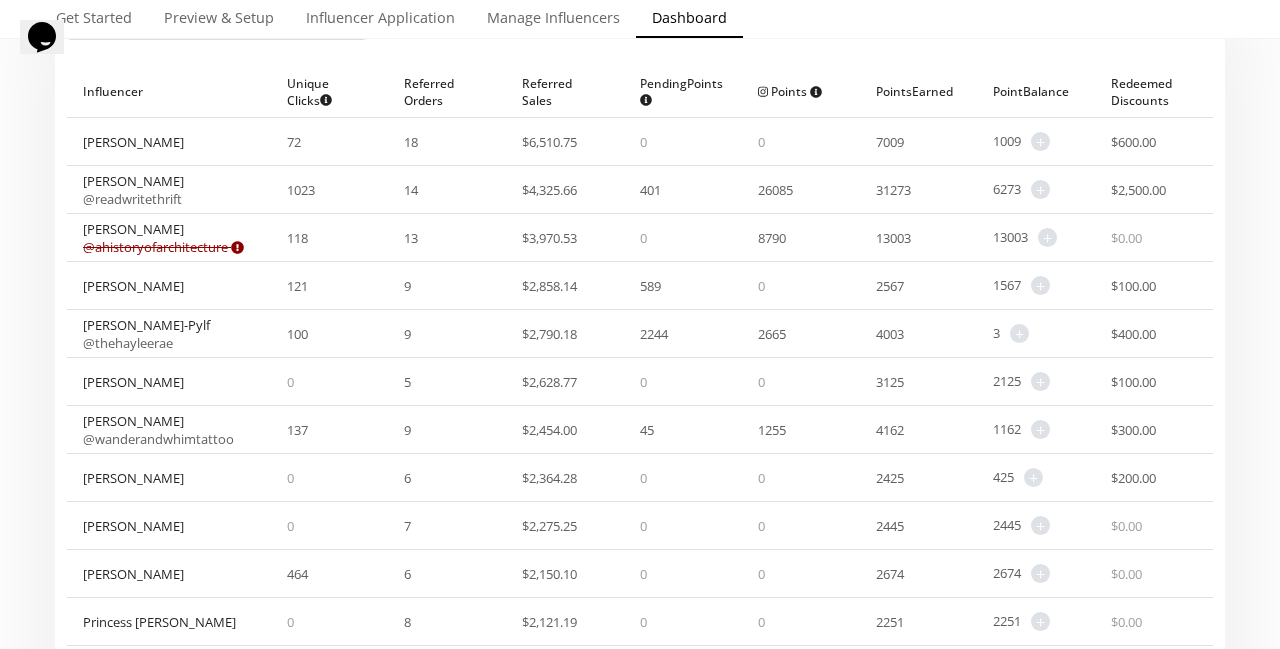 scroll, scrollTop: 0, scrollLeft: 0, axis: both 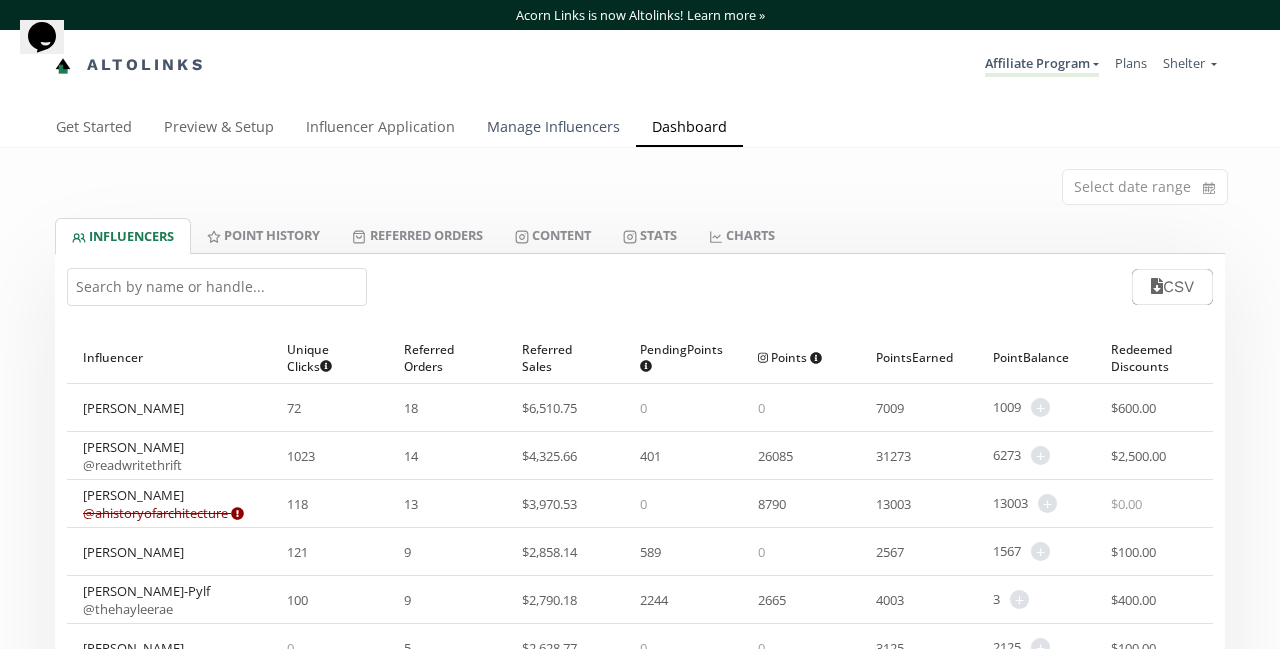 click on "Manage Influencers" at bounding box center [553, 129] 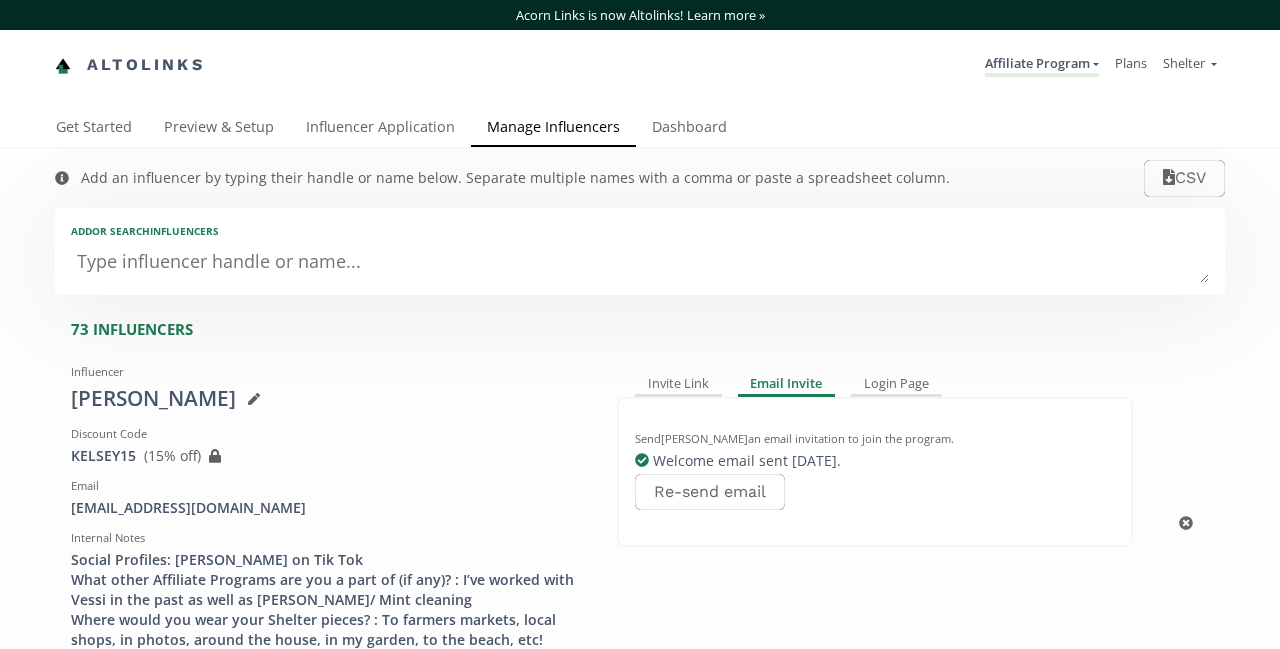 scroll, scrollTop: 0, scrollLeft: 0, axis: both 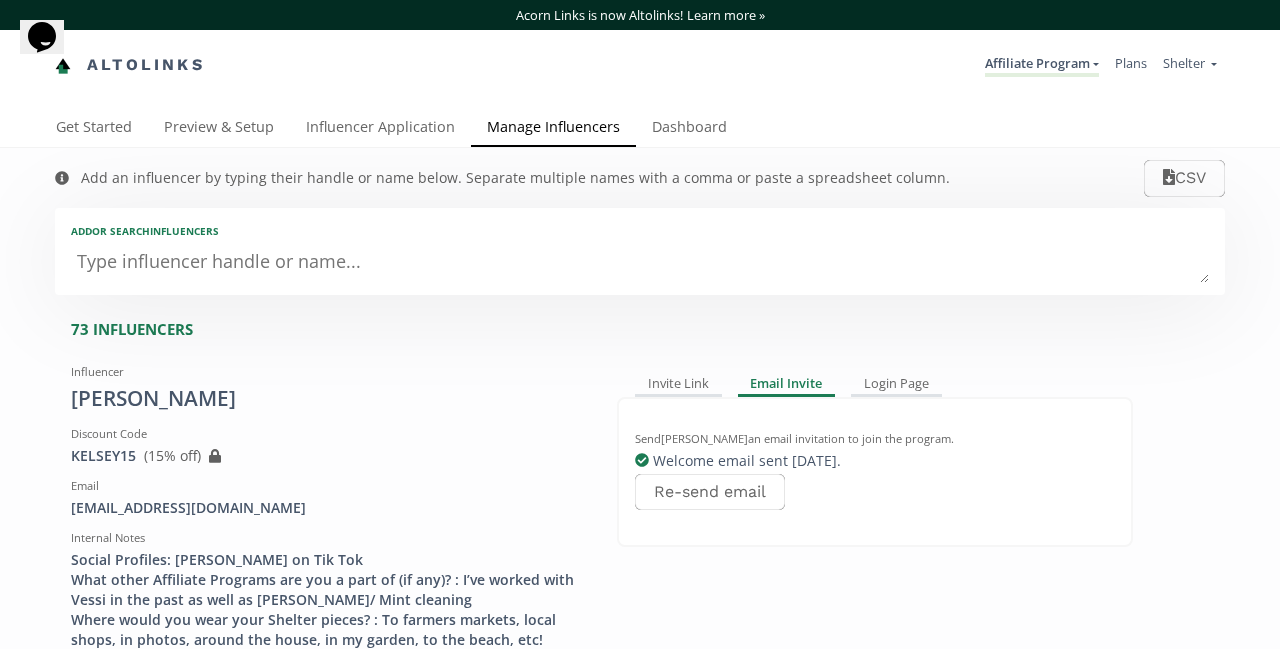 click at bounding box center [640, 263] 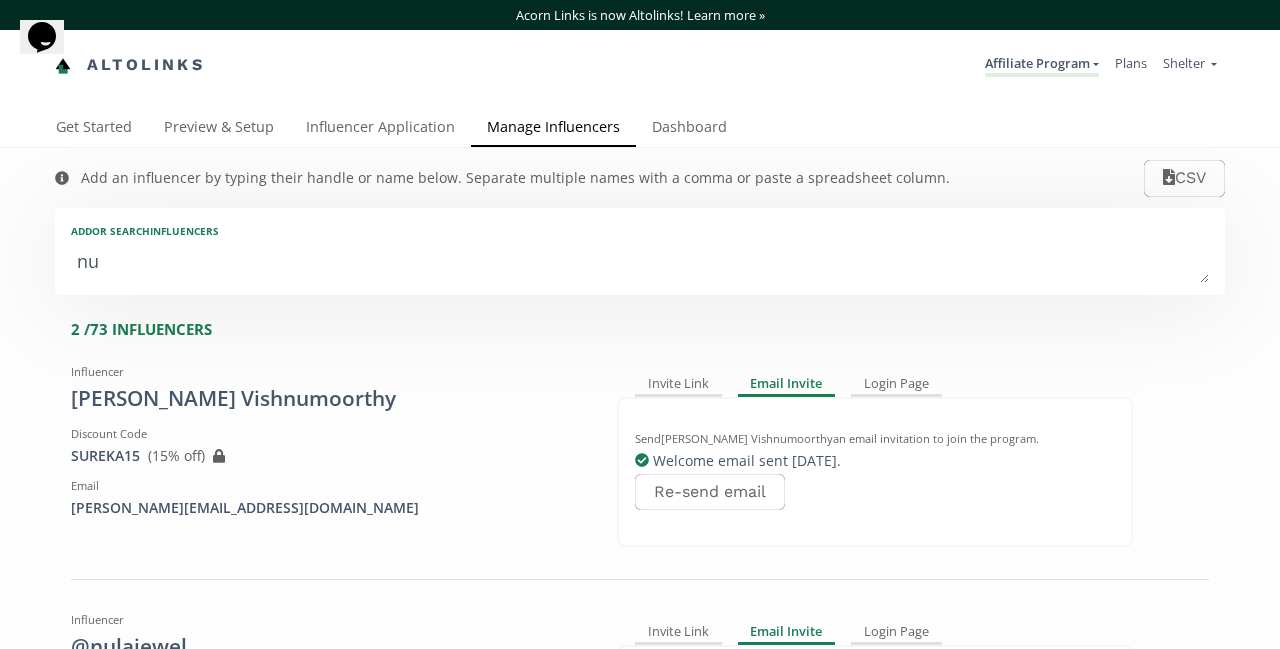 type on "nul" 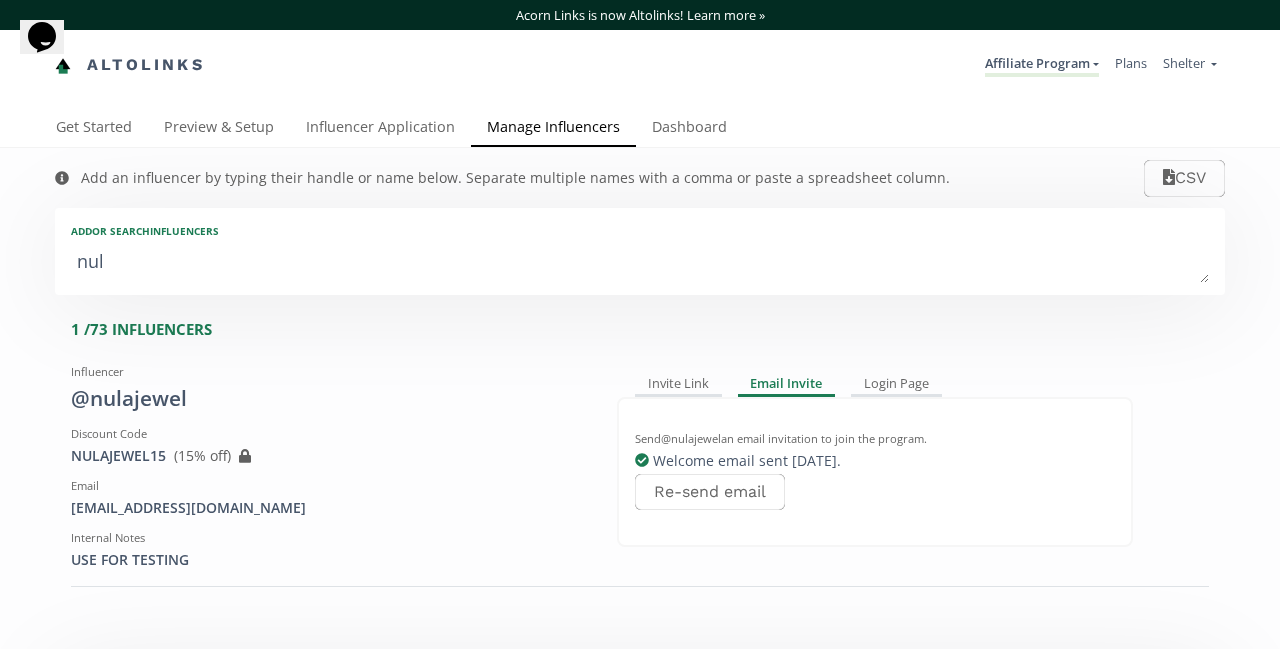 type on "nula" 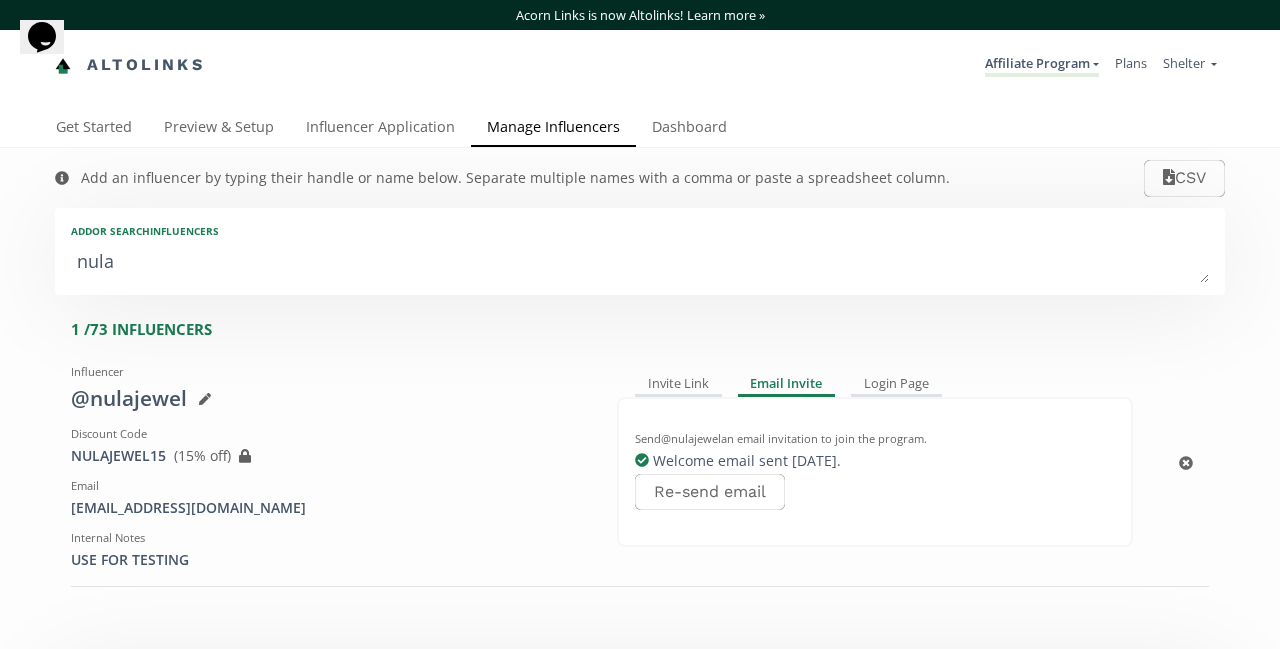 type on "nula" 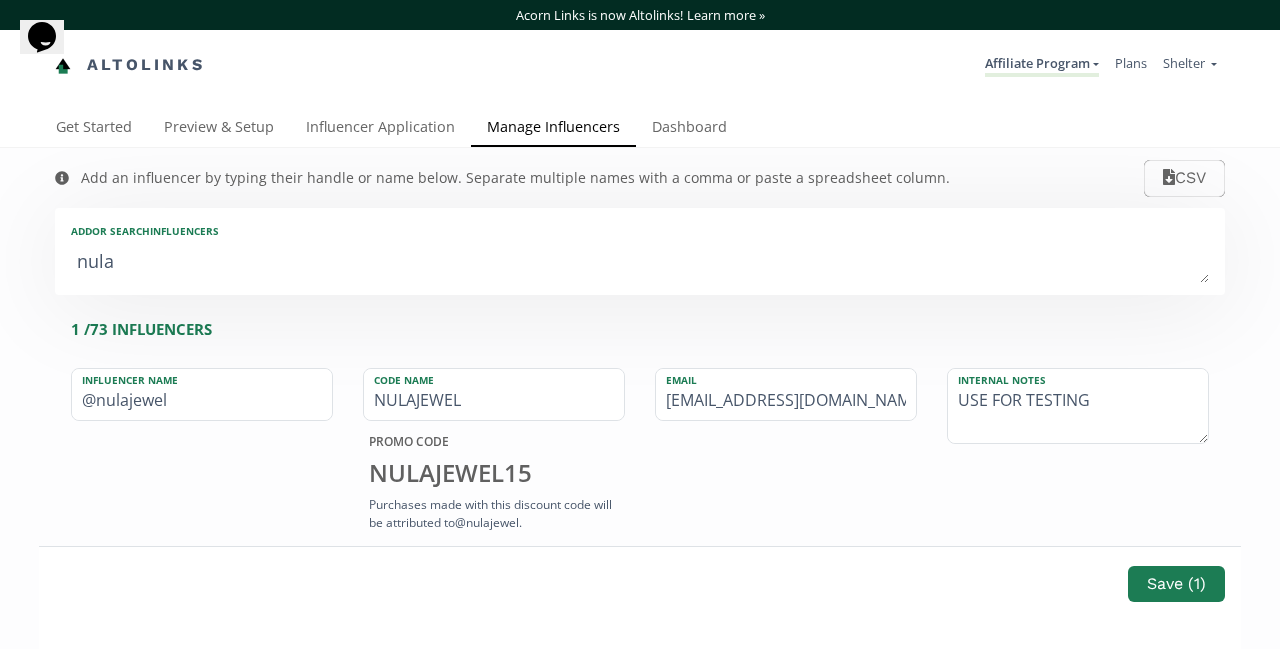 drag, startPoint x: 198, startPoint y: 397, endPoint x: 66, endPoint y: 394, distance: 132.03409 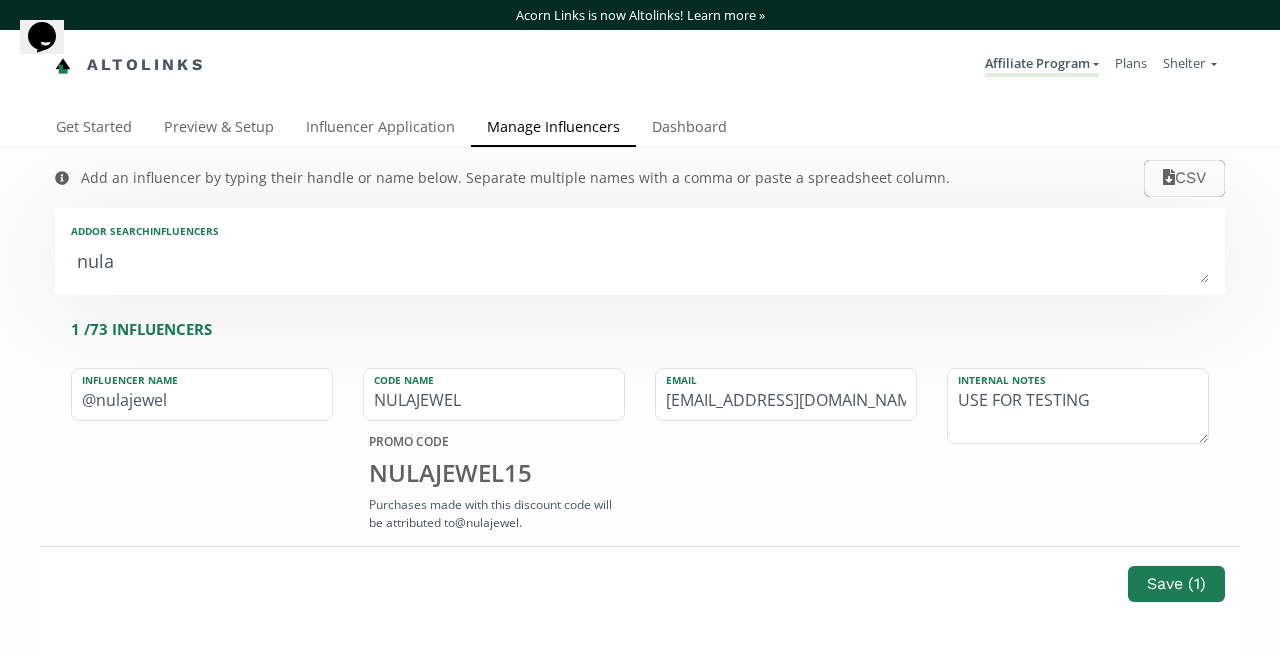 click on "Influencer Name @nulajewel" at bounding box center (202, 452) 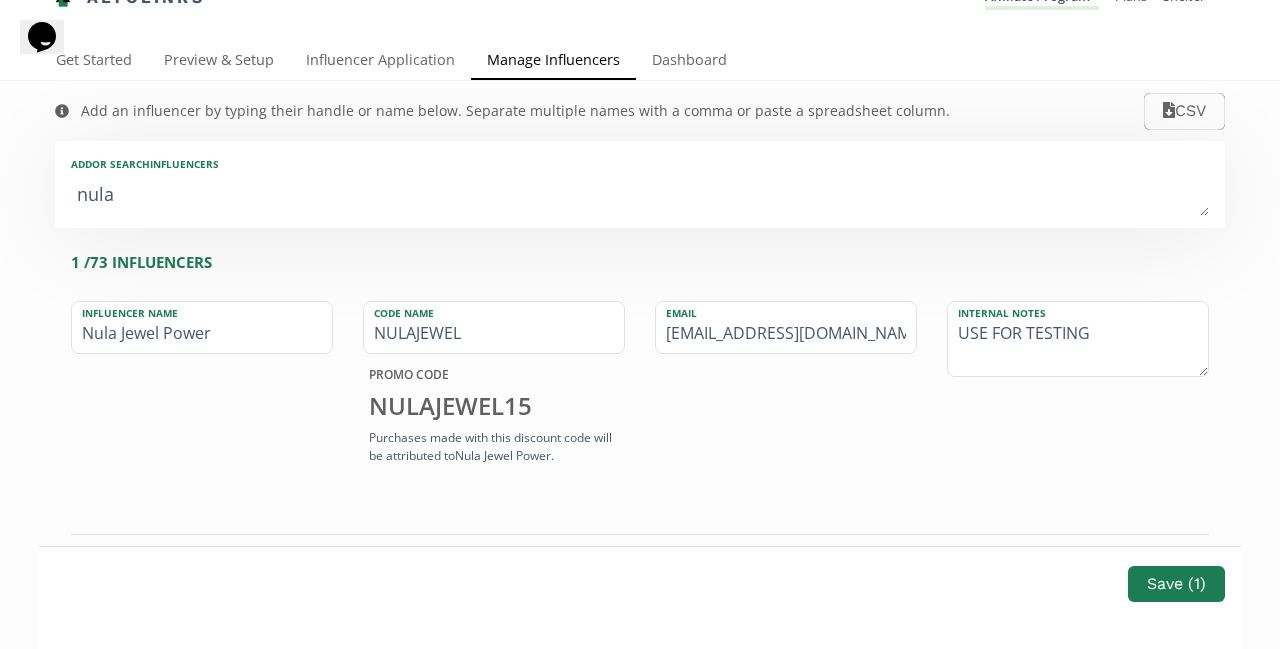 scroll, scrollTop: 70, scrollLeft: 0, axis: vertical 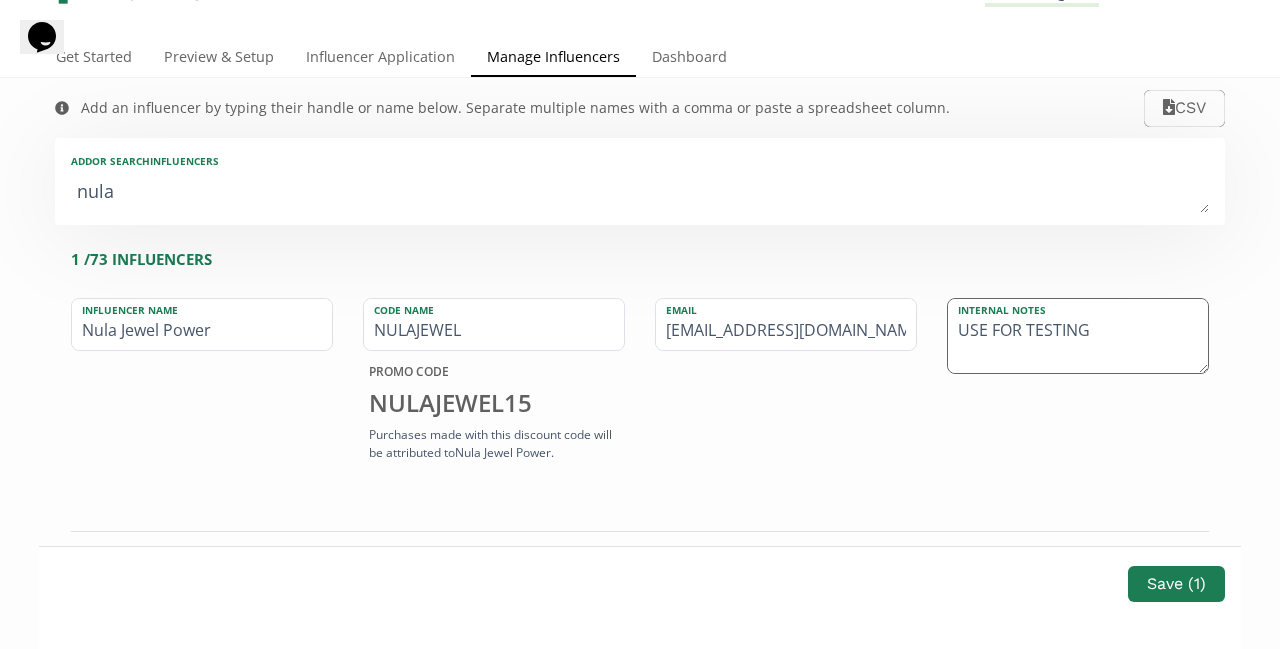 type on "Nula Jewel Power" 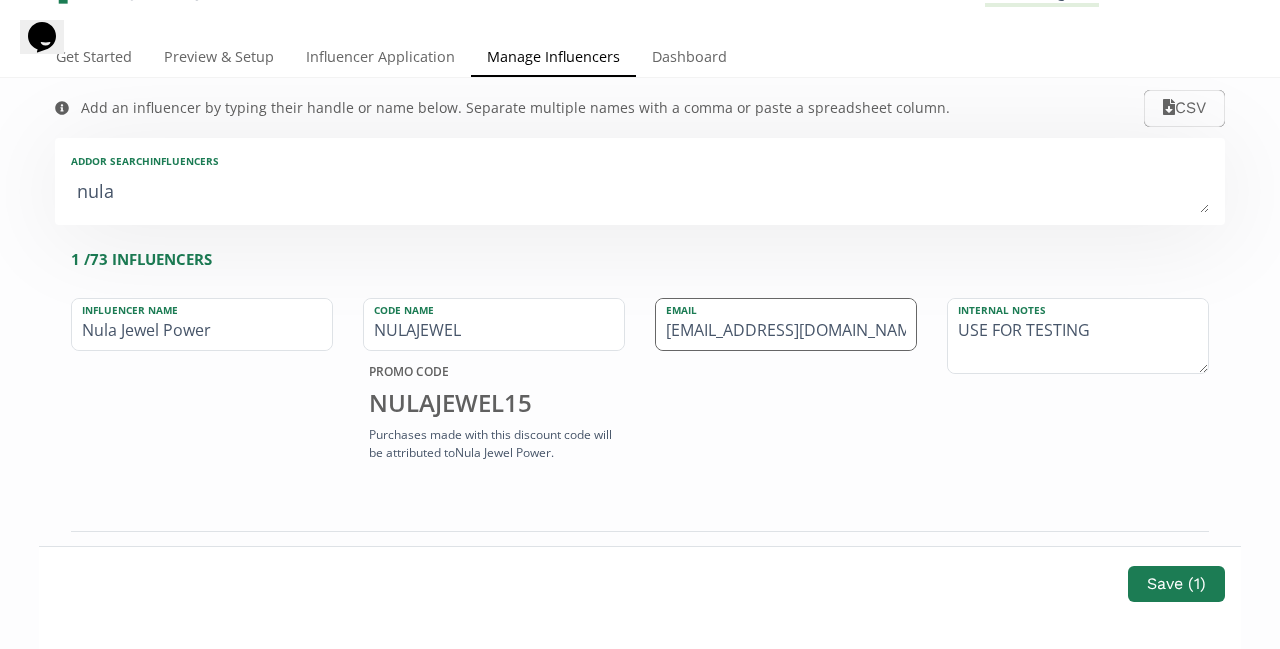drag, startPoint x: 1118, startPoint y: 326, endPoint x: 898, endPoint y: 326, distance: 220 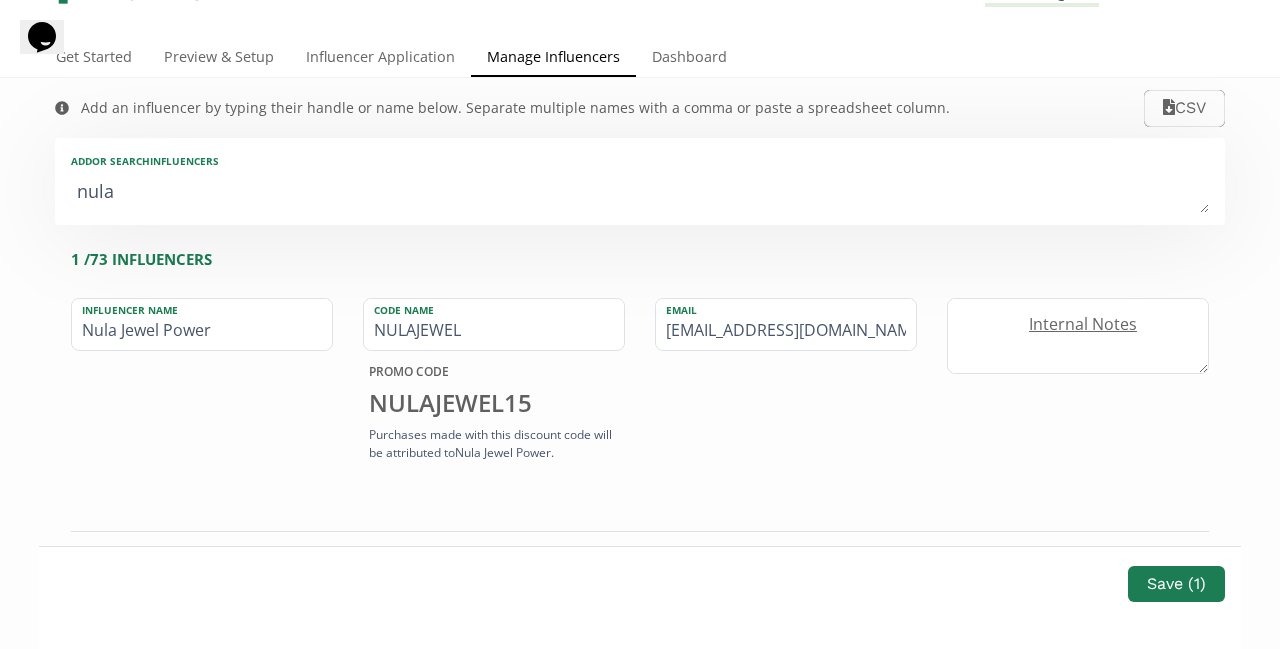type 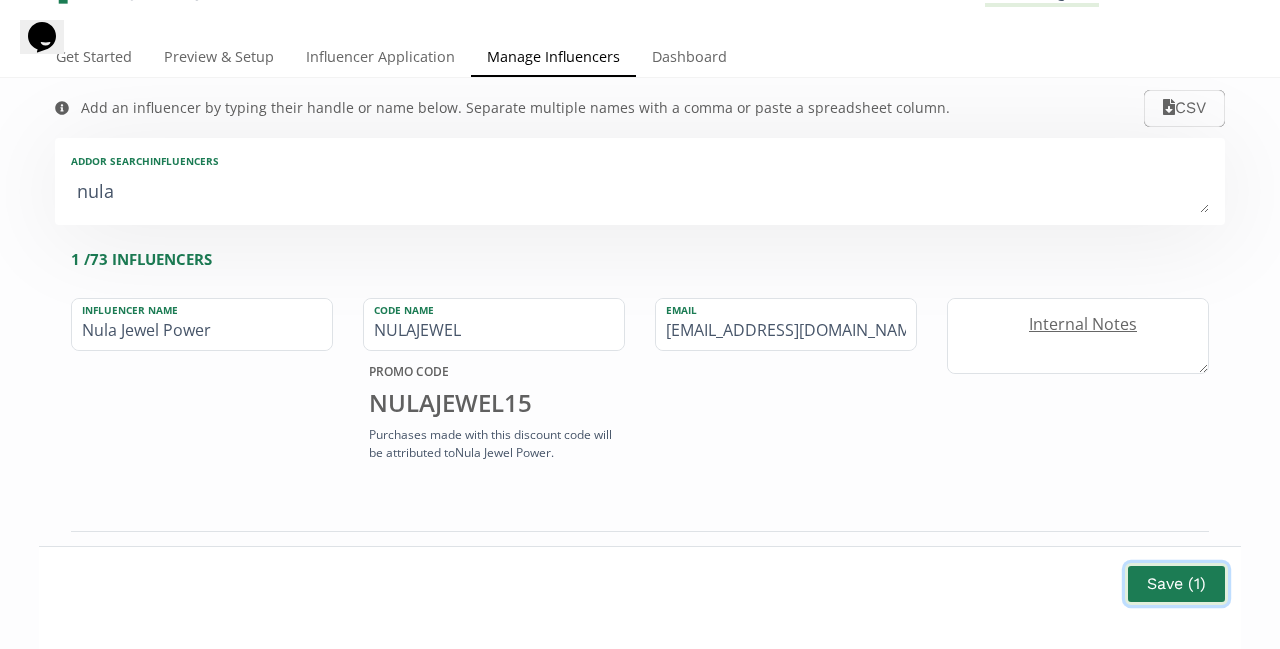 click on "Save ( 1 )" at bounding box center (1176, 583) 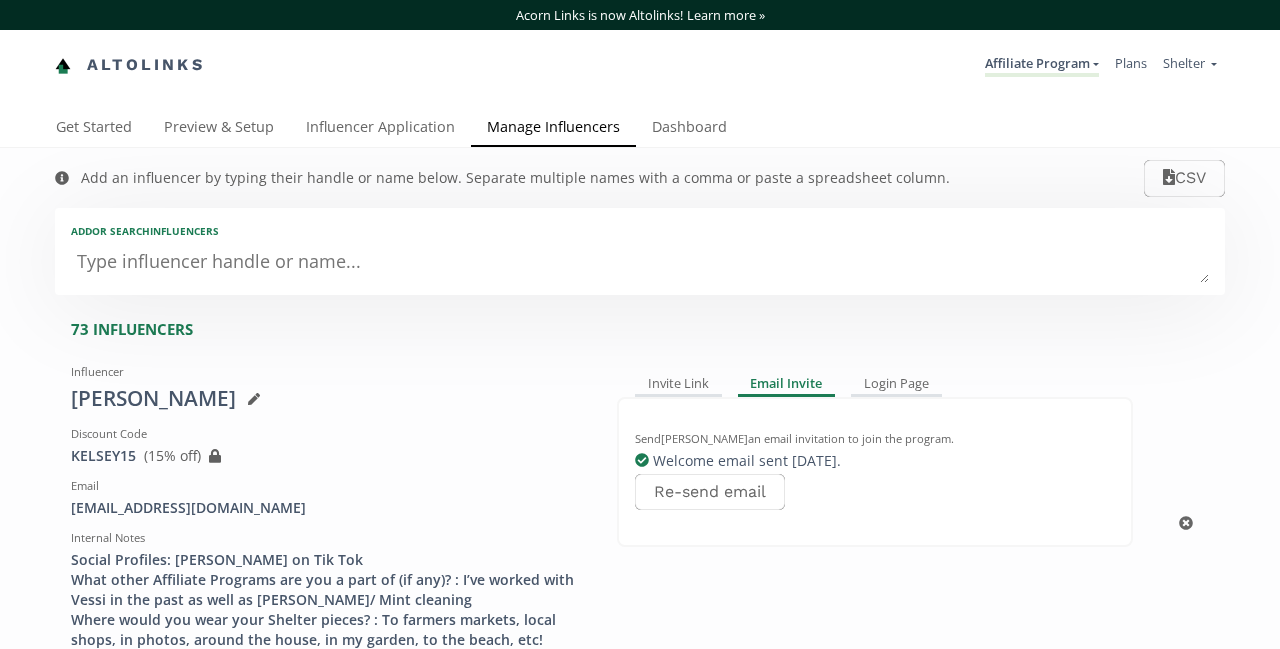 scroll, scrollTop: 0, scrollLeft: 0, axis: both 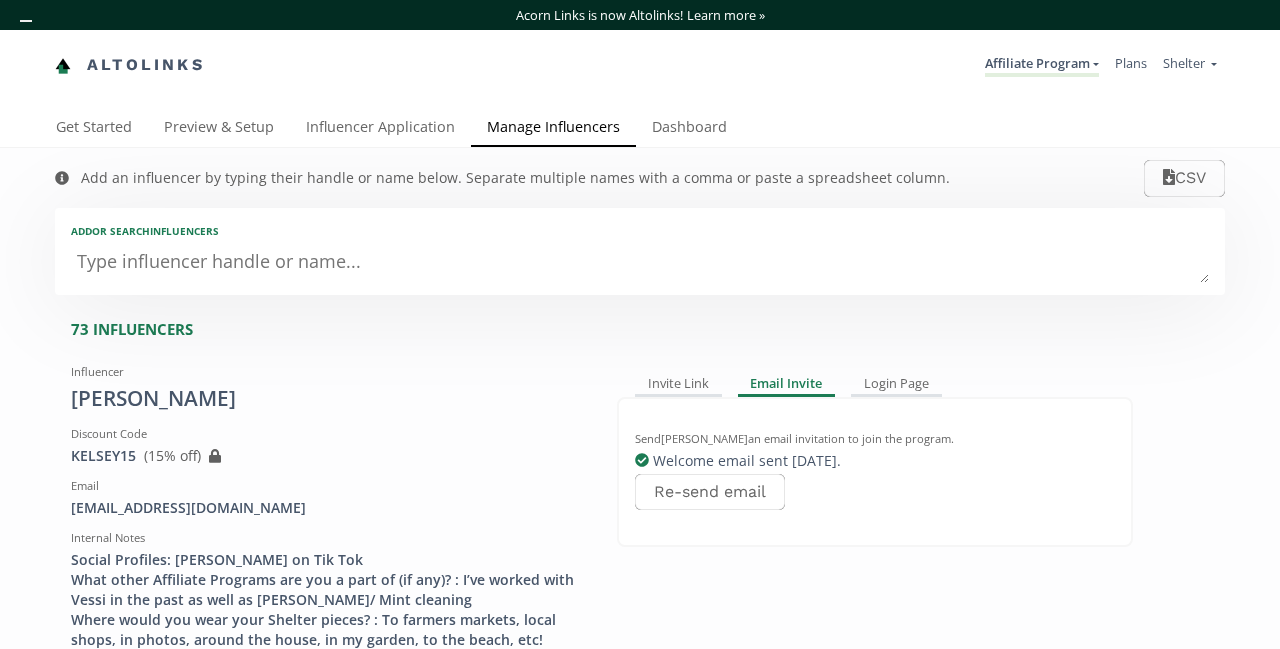 click at bounding box center (640, 263) 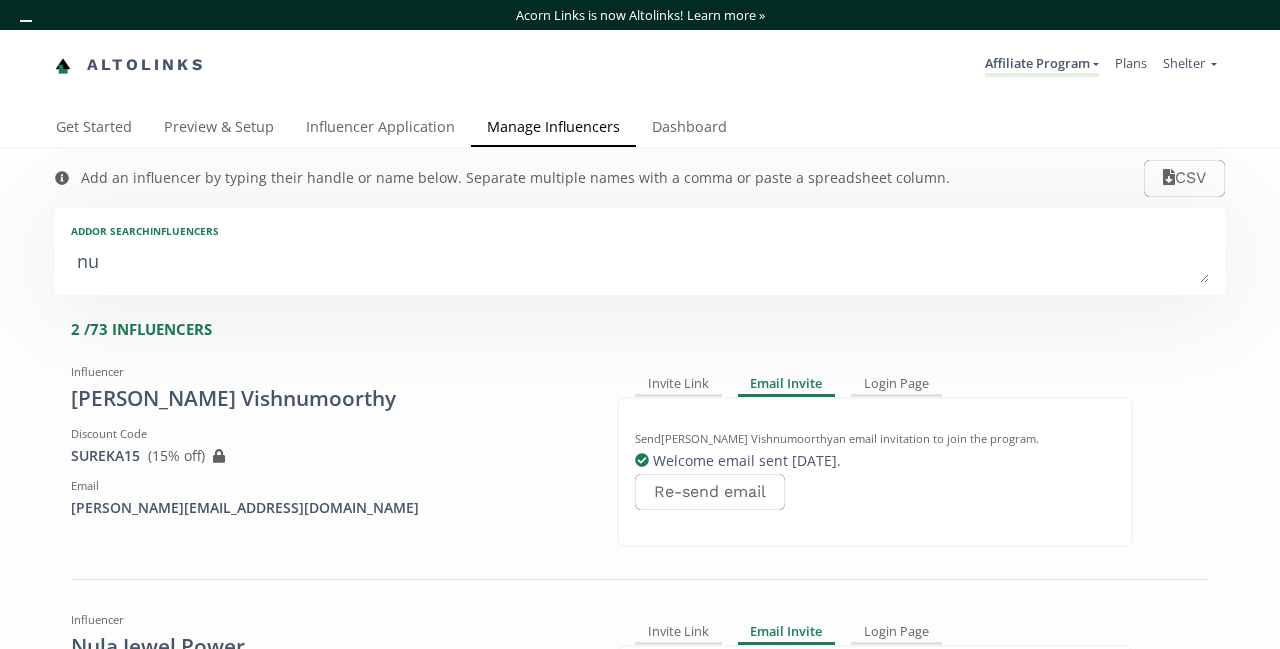 type on "nul" 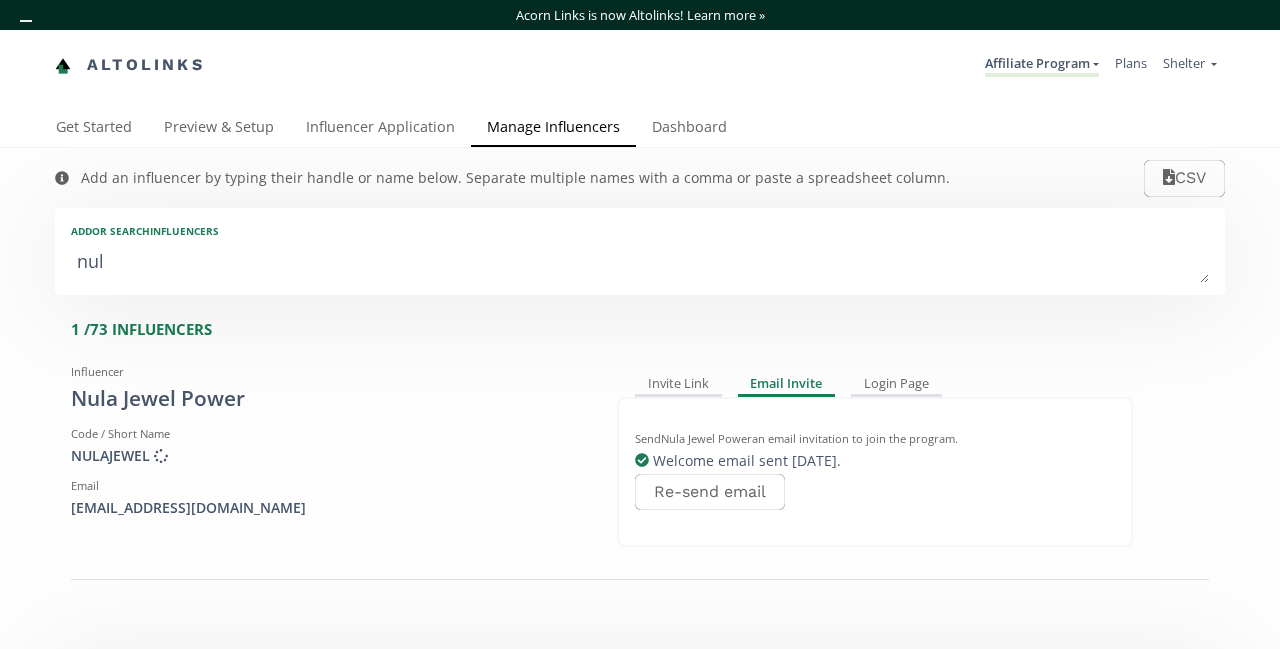 type on "nula" 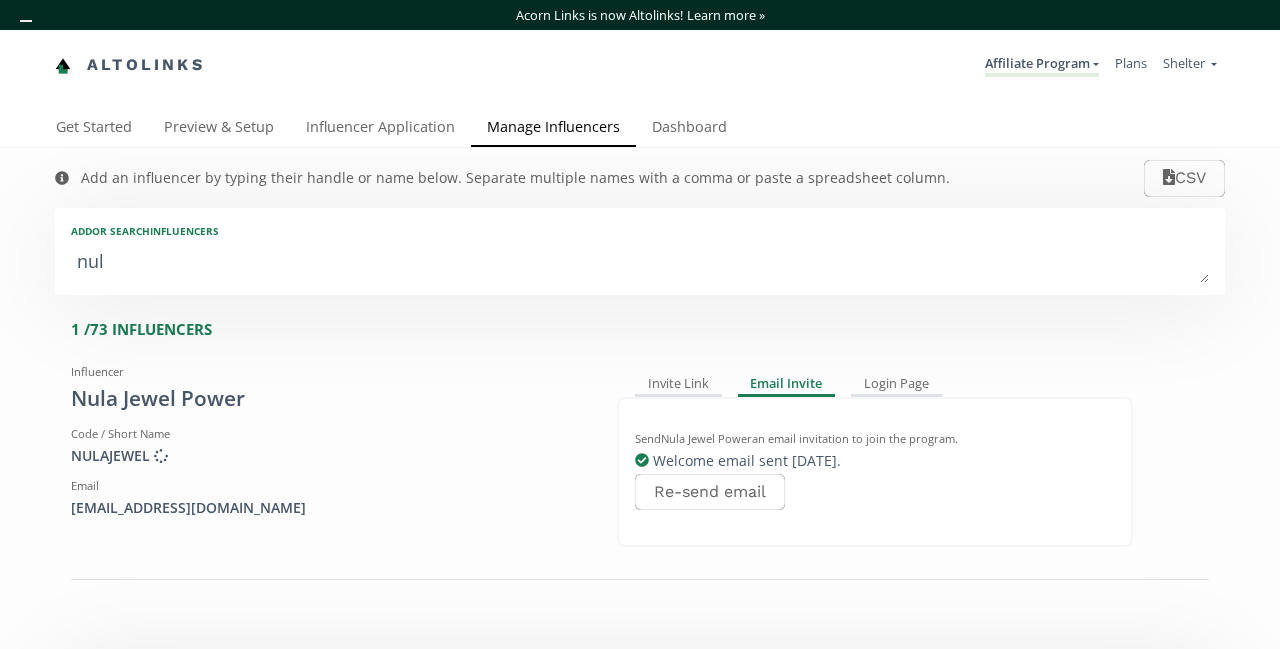 type on "nula" 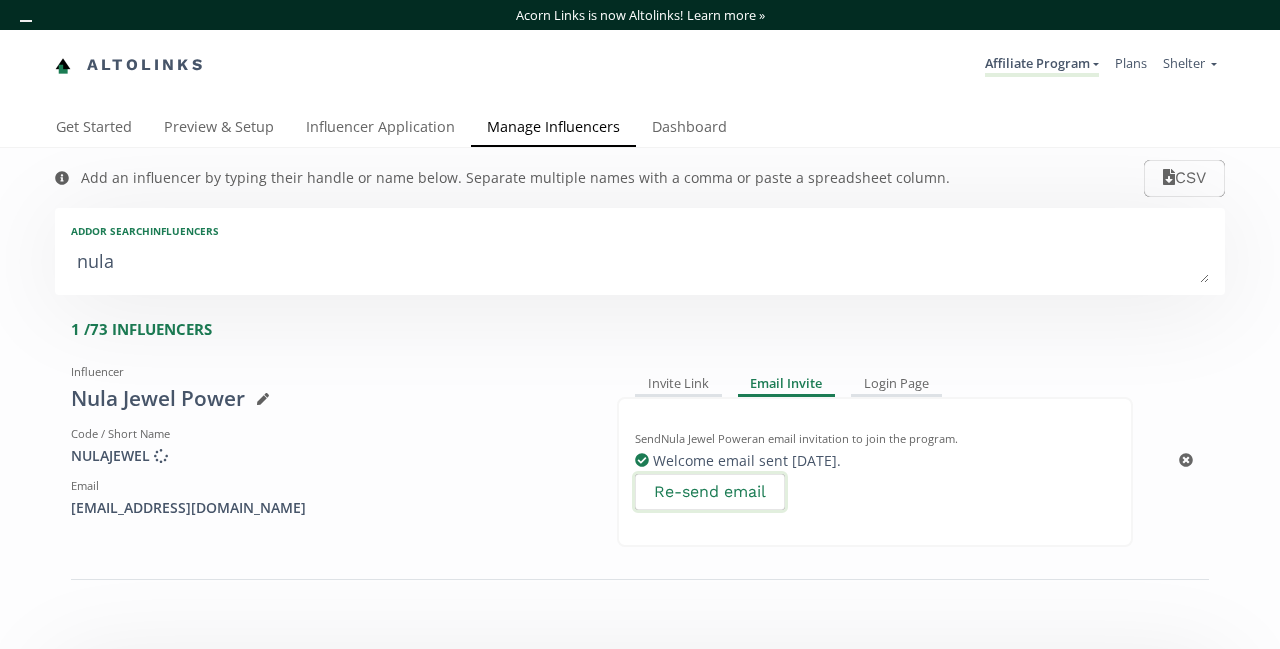 type on "nula" 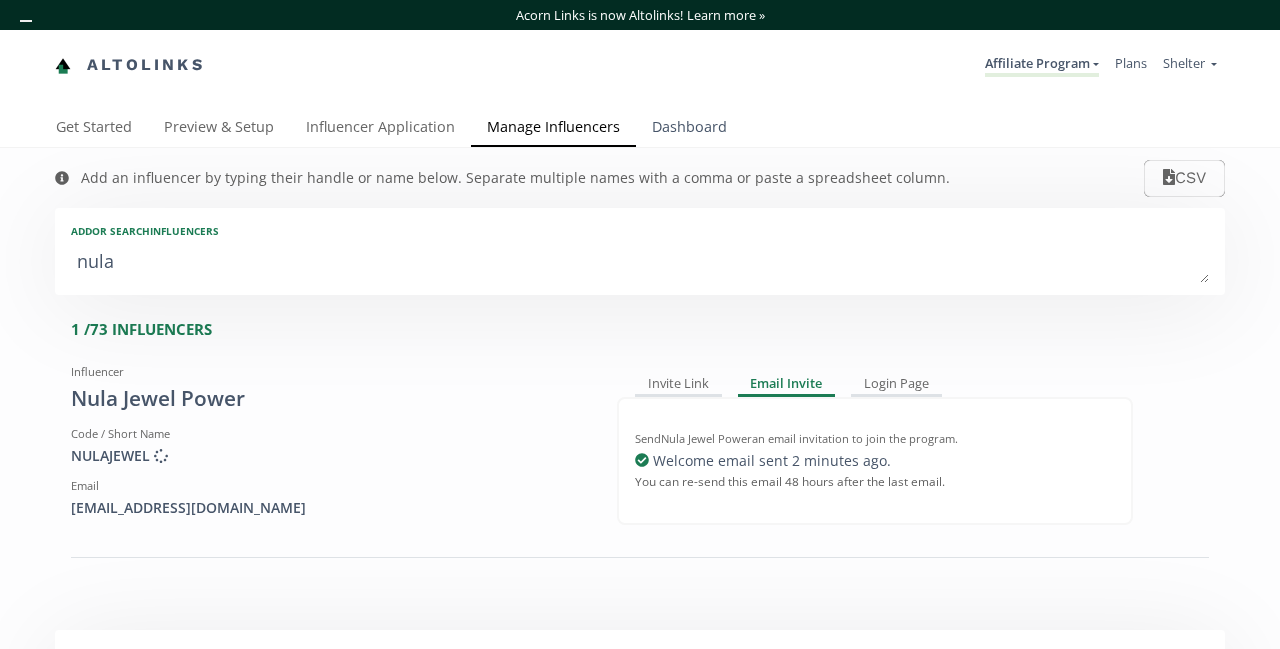 click on "Dashboard" at bounding box center [689, 129] 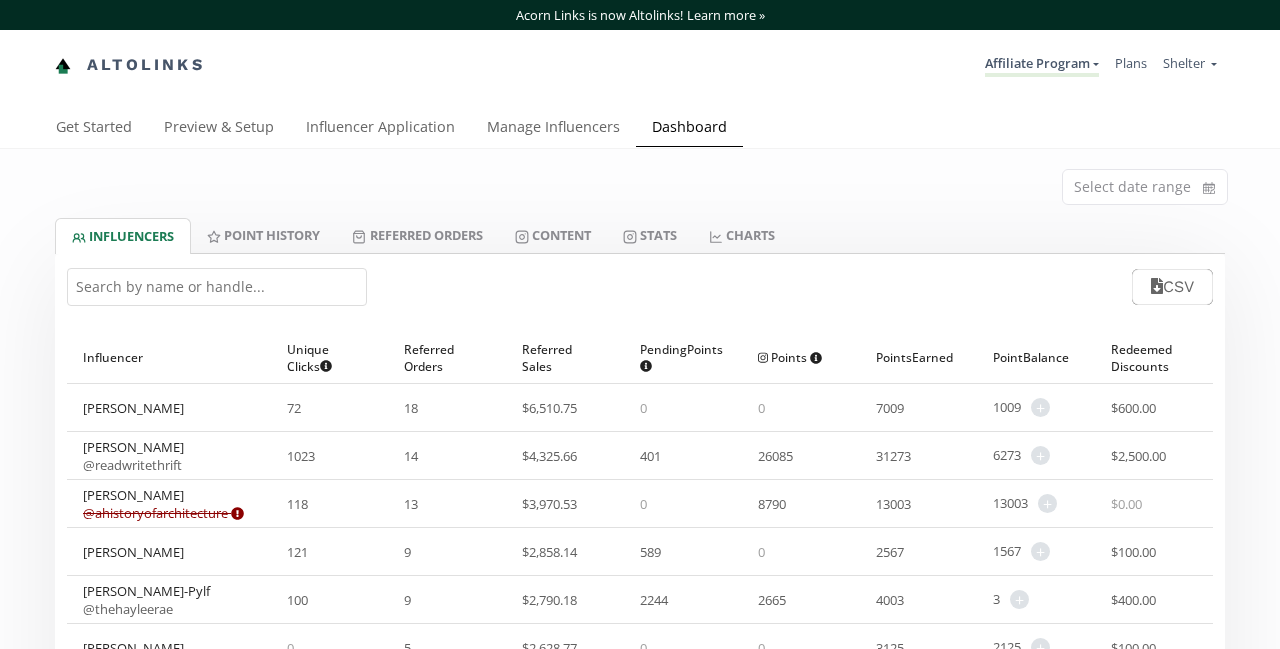 scroll, scrollTop: 0, scrollLeft: 0, axis: both 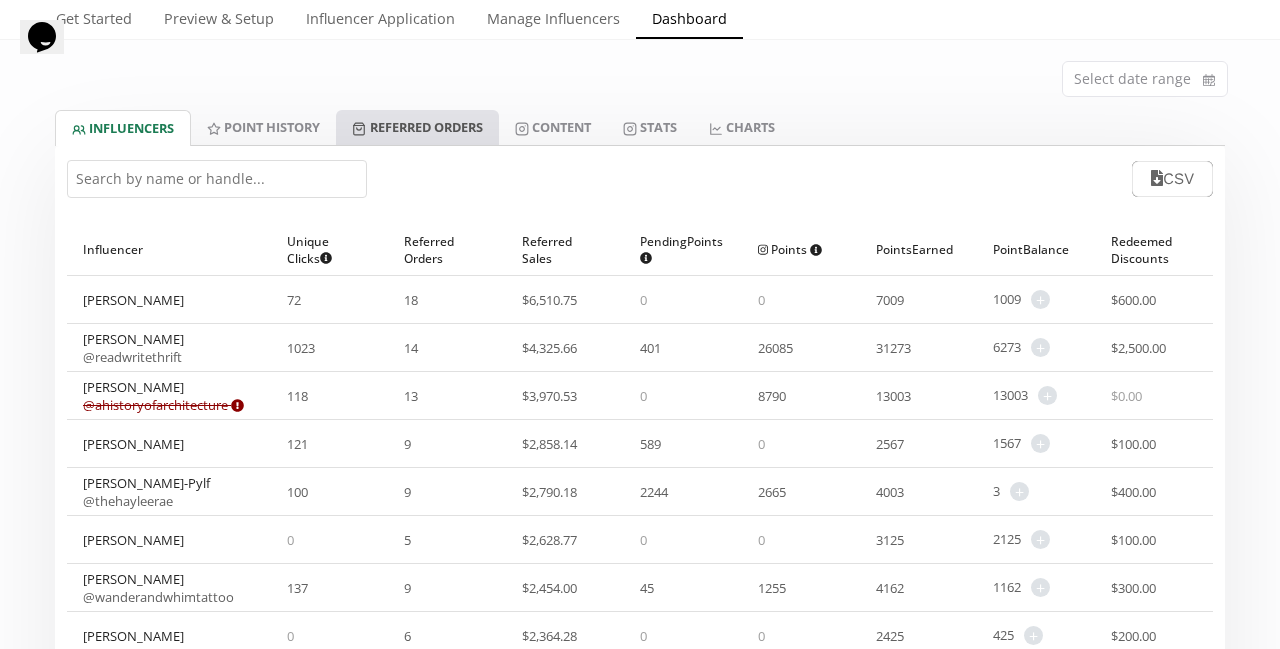 click on "Referred Orders" at bounding box center (417, 127) 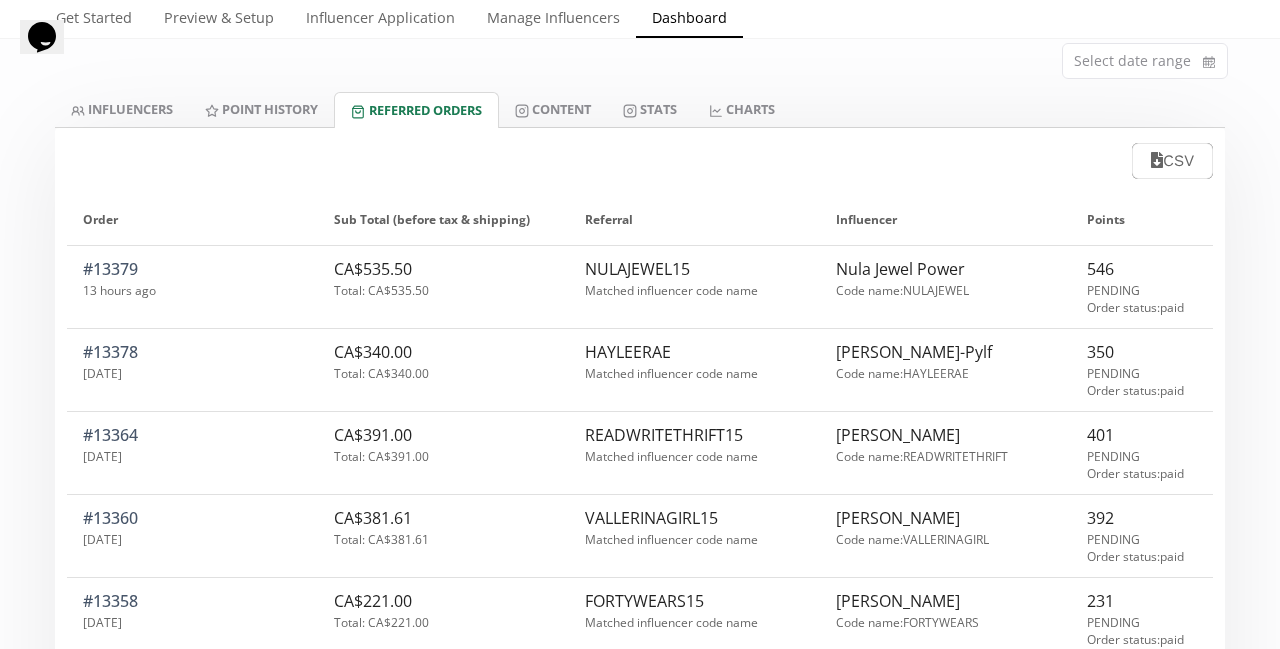 scroll, scrollTop: 115, scrollLeft: 0, axis: vertical 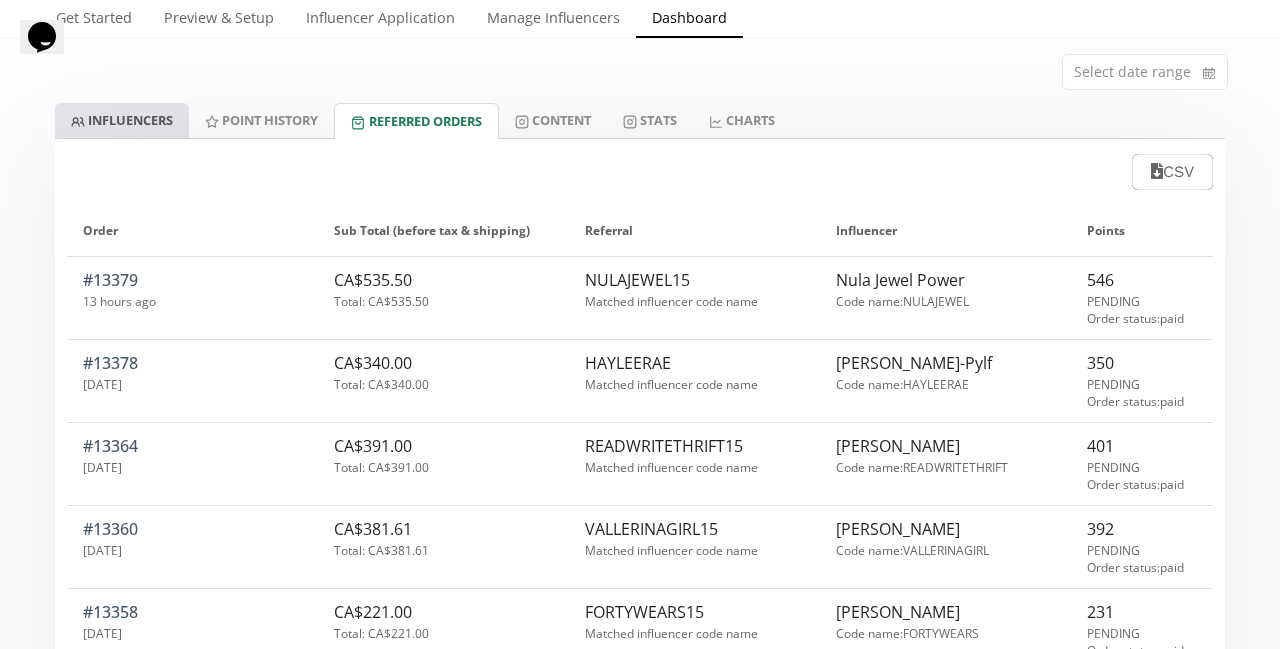 click on "INFLUENCERS" at bounding box center [122, 120] 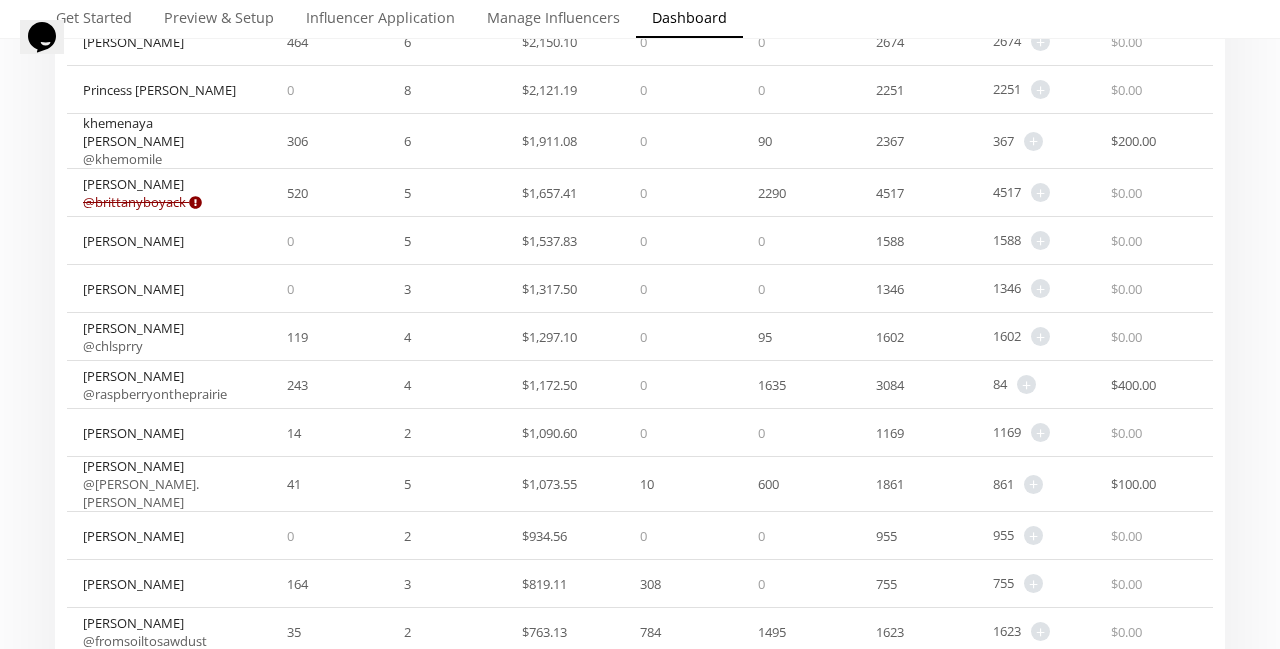 scroll, scrollTop: 786, scrollLeft: 0, axis: vertical 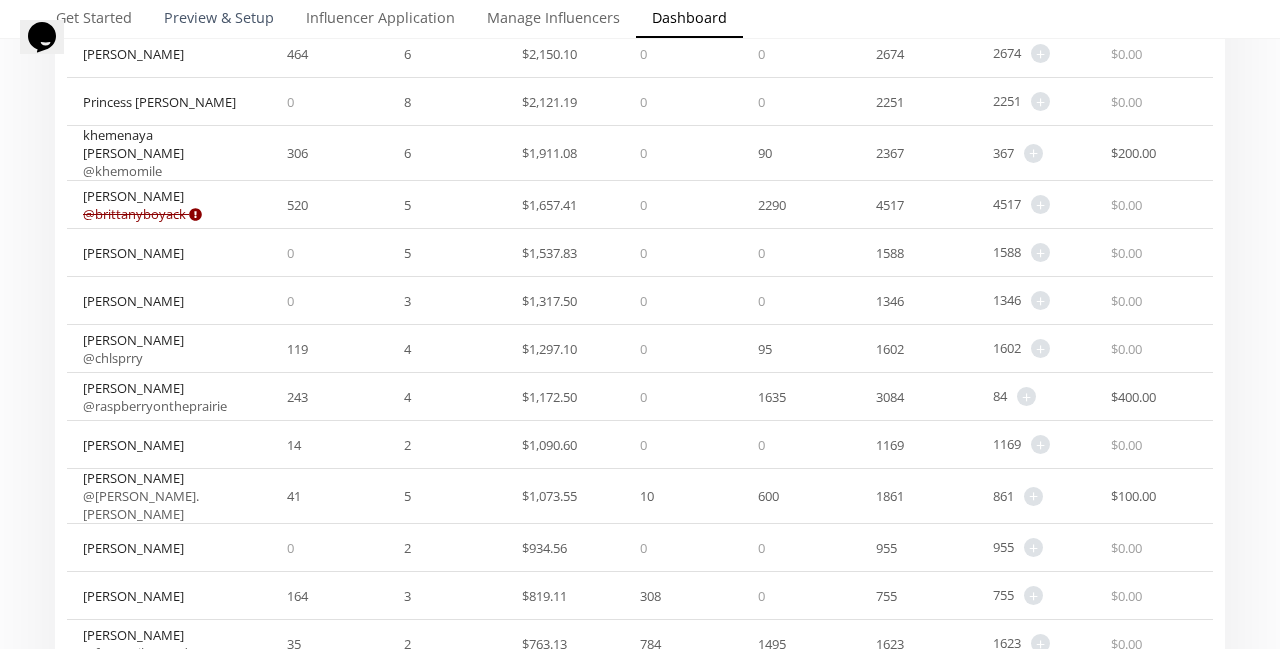 click on "Preview & Setup" at bounding box center [219, 20] 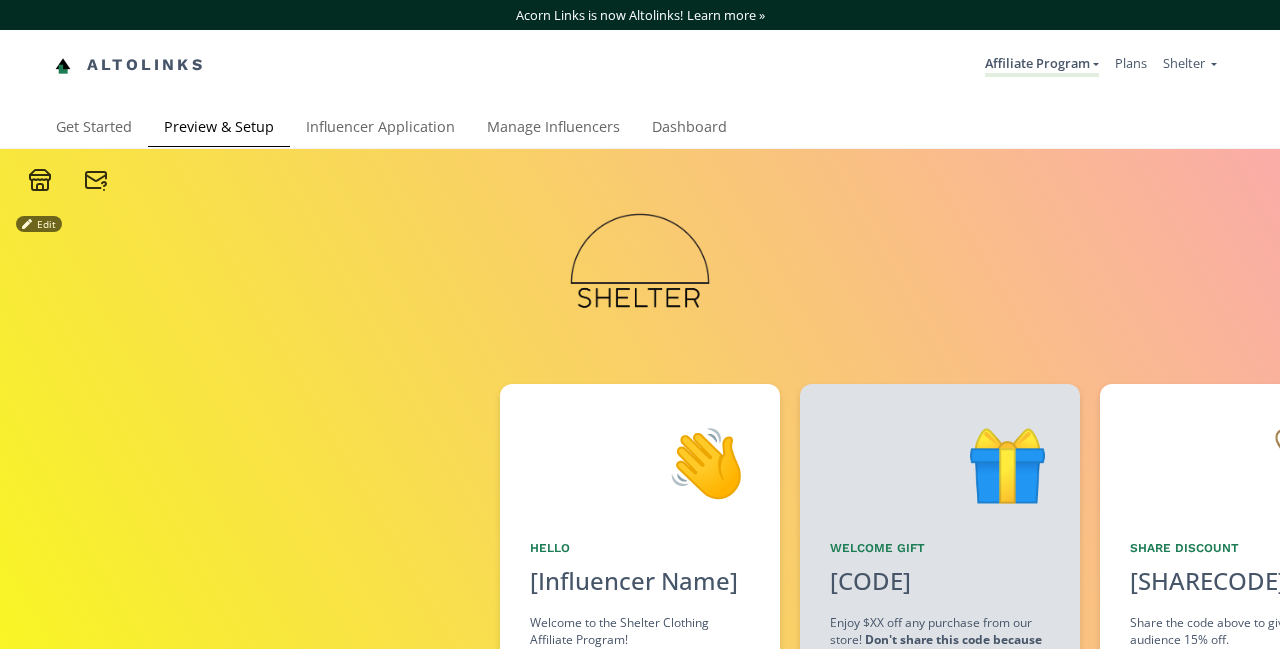 scroll, scrollTop: 0, scrollLeft: 0, axis: both 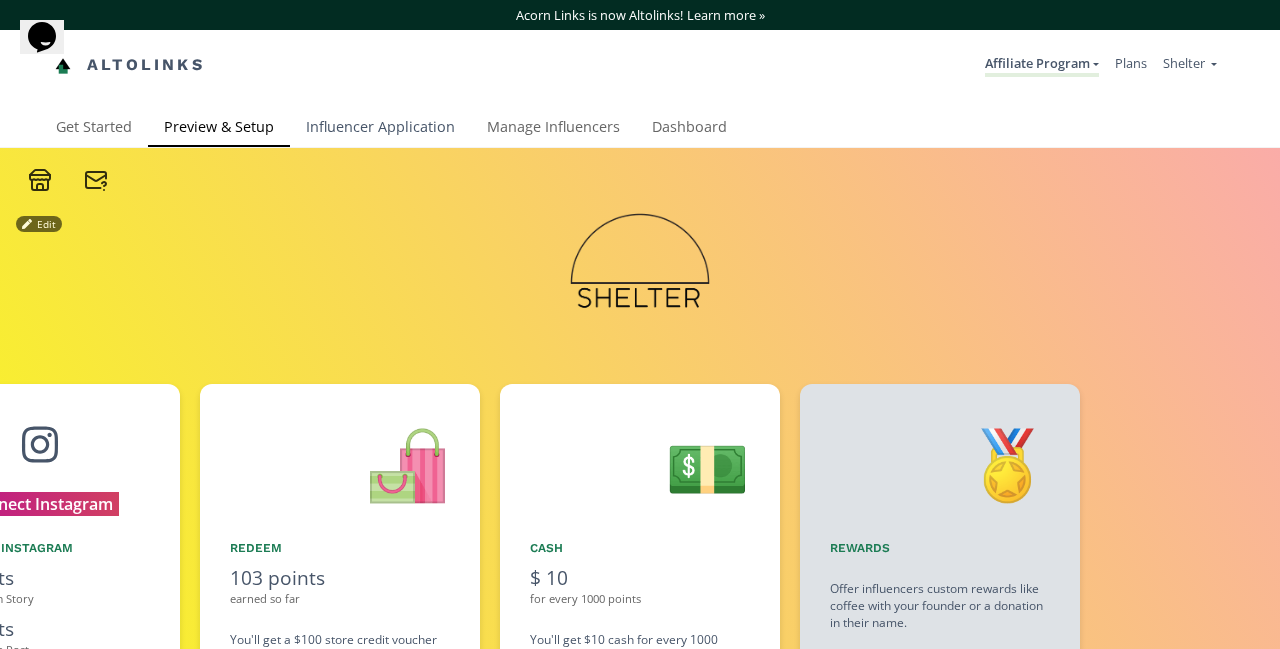 click on "Influencer Application" at bounding box center [380, 129] 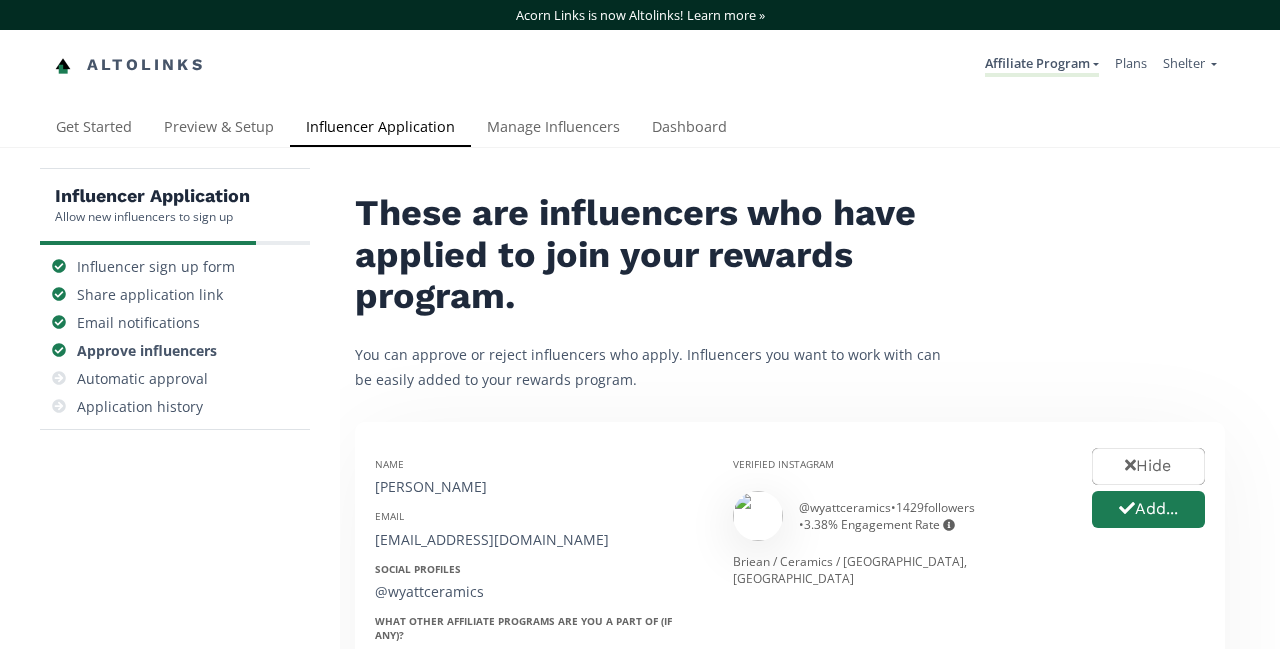 scroll, scrollTop: 0, scrollLeft: 0, axis: both 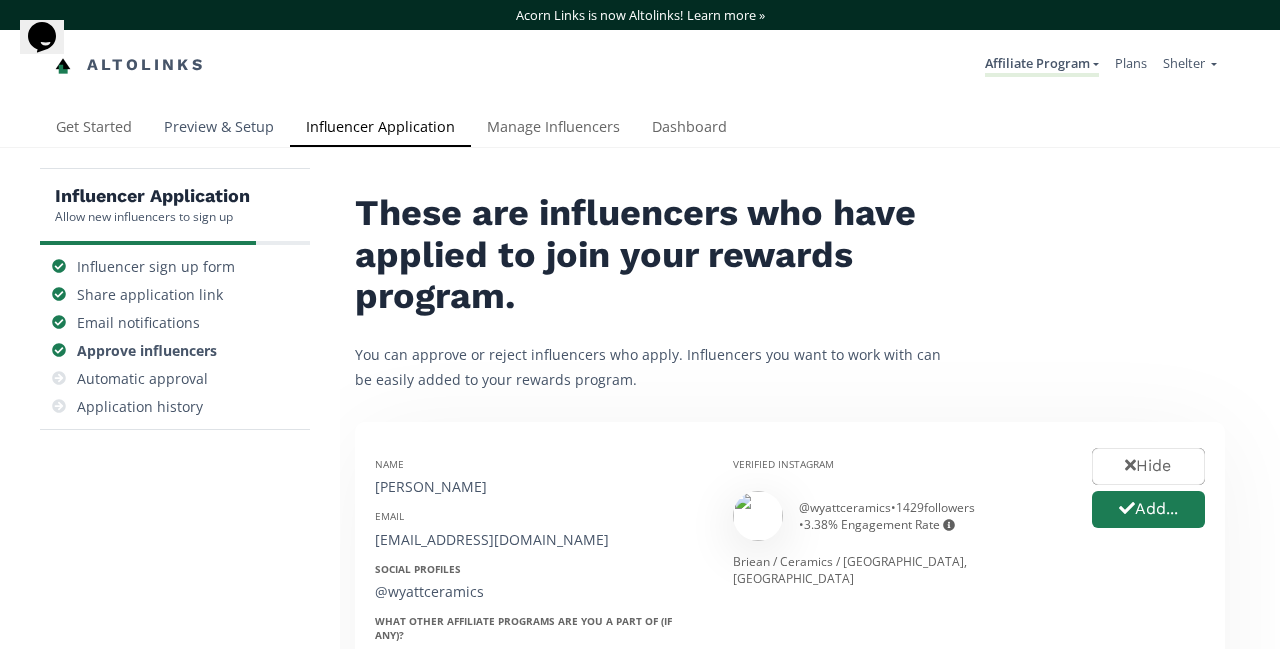 click on "Preview & Setup" at bounding box center (219, 129) 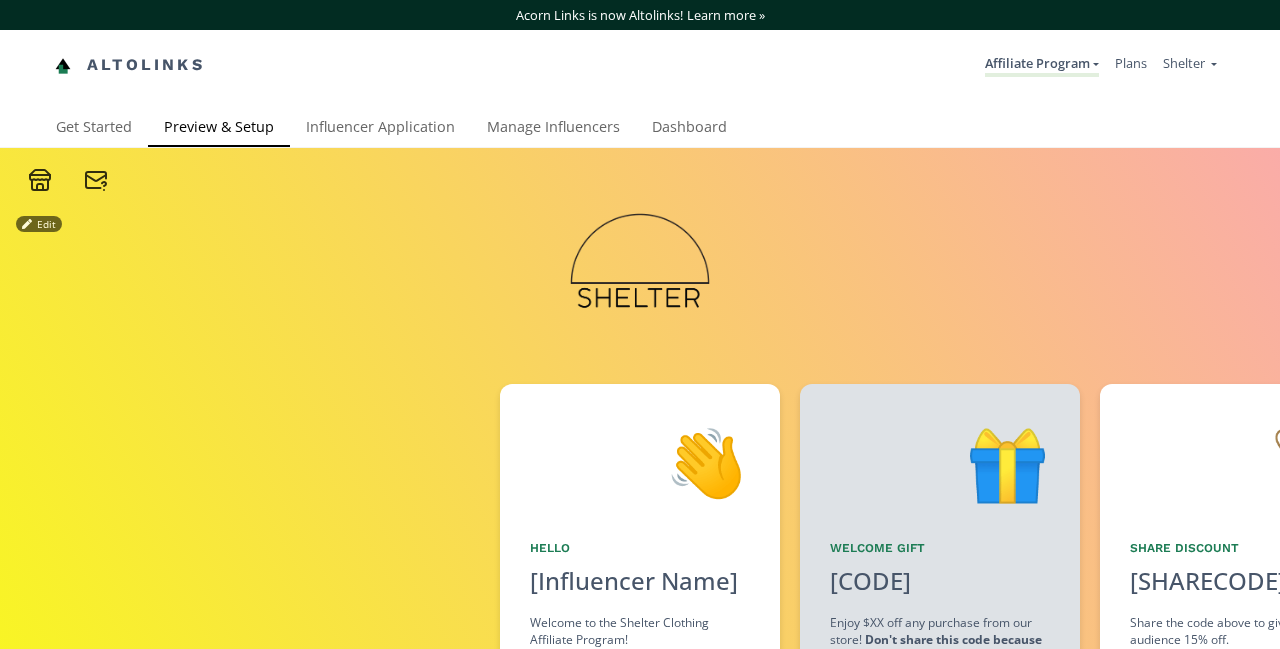scroll, scrollTop: 0, scrollLeft: 0, axis: both 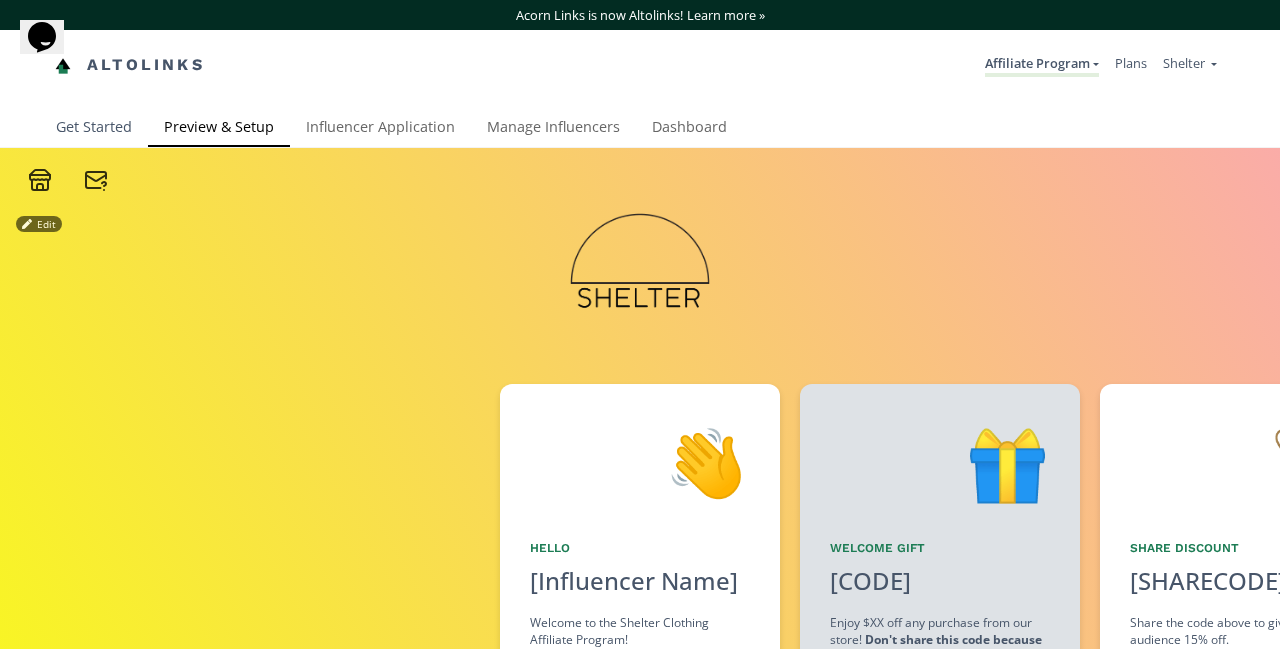 click on "Get Started" at bounding box center [94, 129] 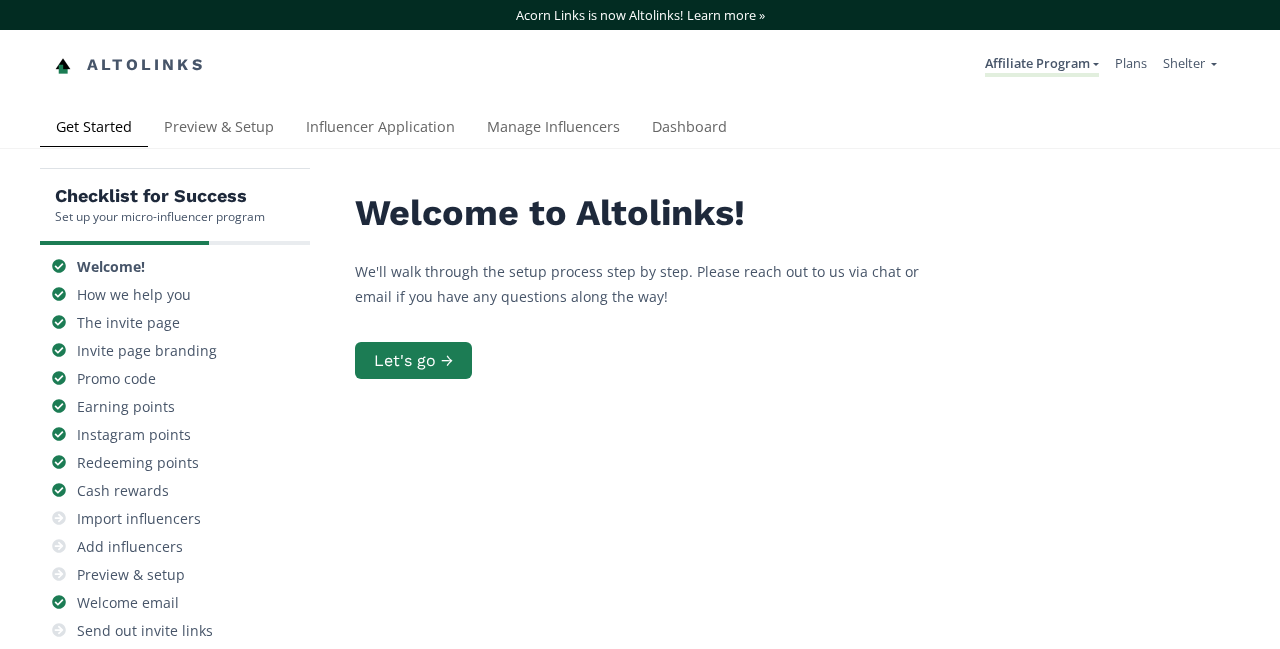 scroll, scrollTop: 0, scrollLeft: 0, axis: both 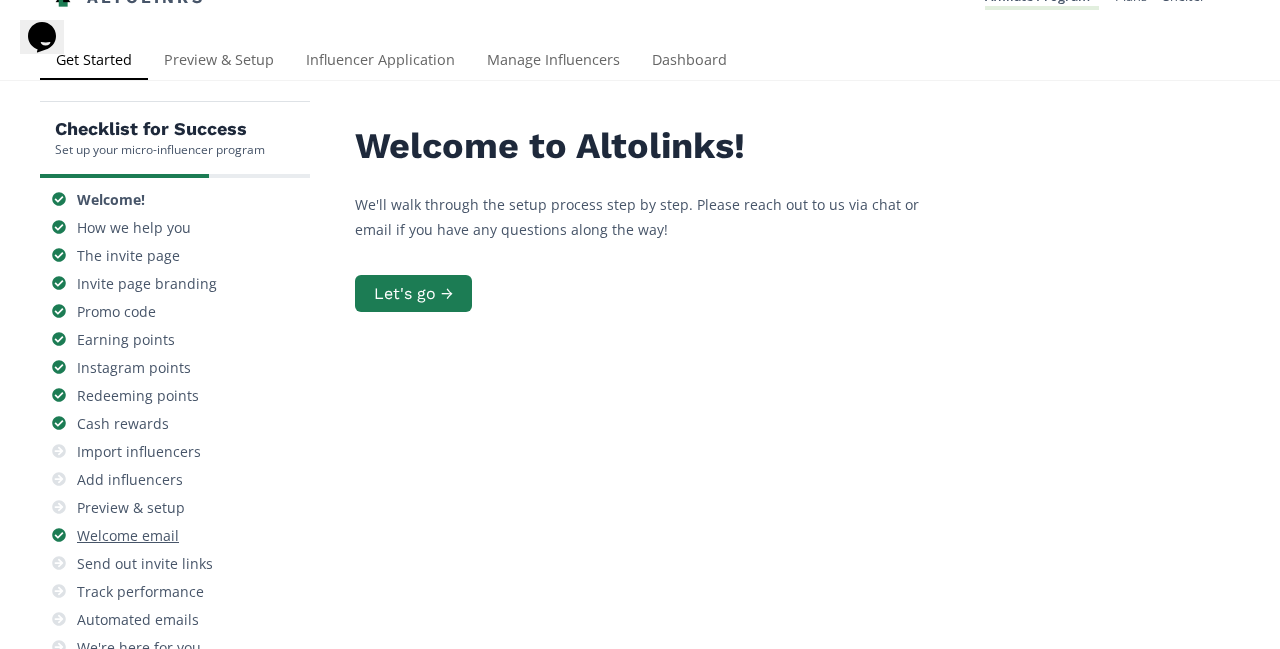 click on "Welcome email" at bounding box center [128, 536] 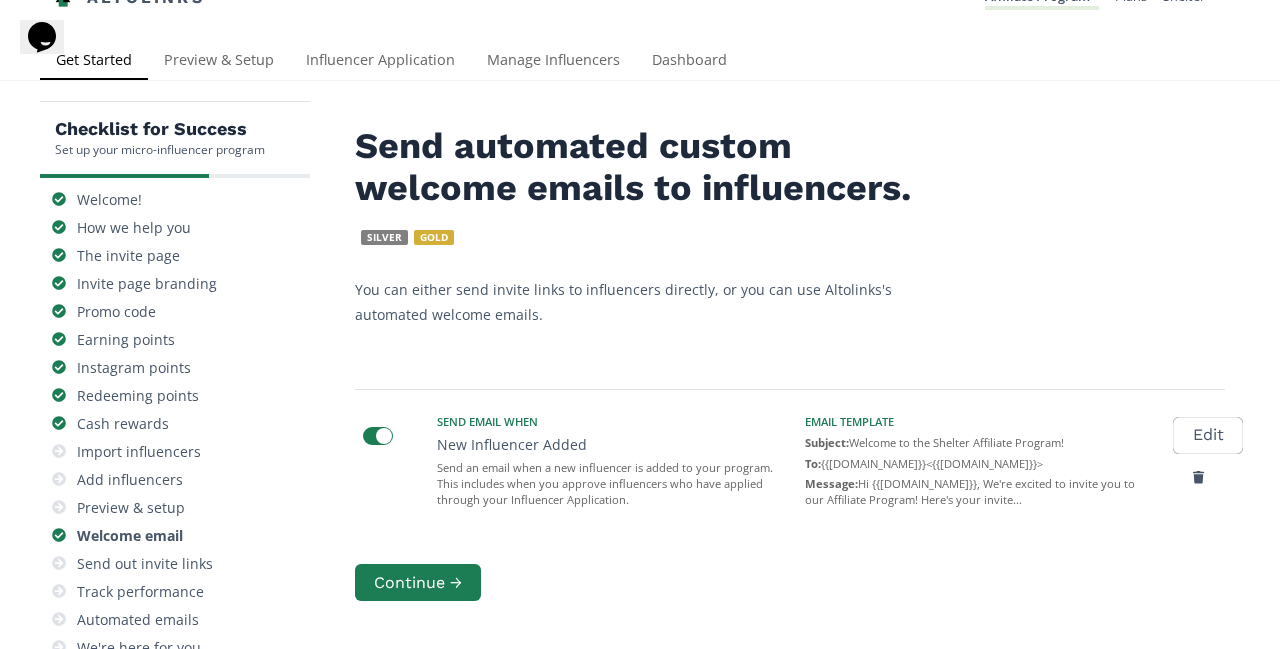 scroll, scrollTop: 270, scrollLeft: 0, axis: vertical 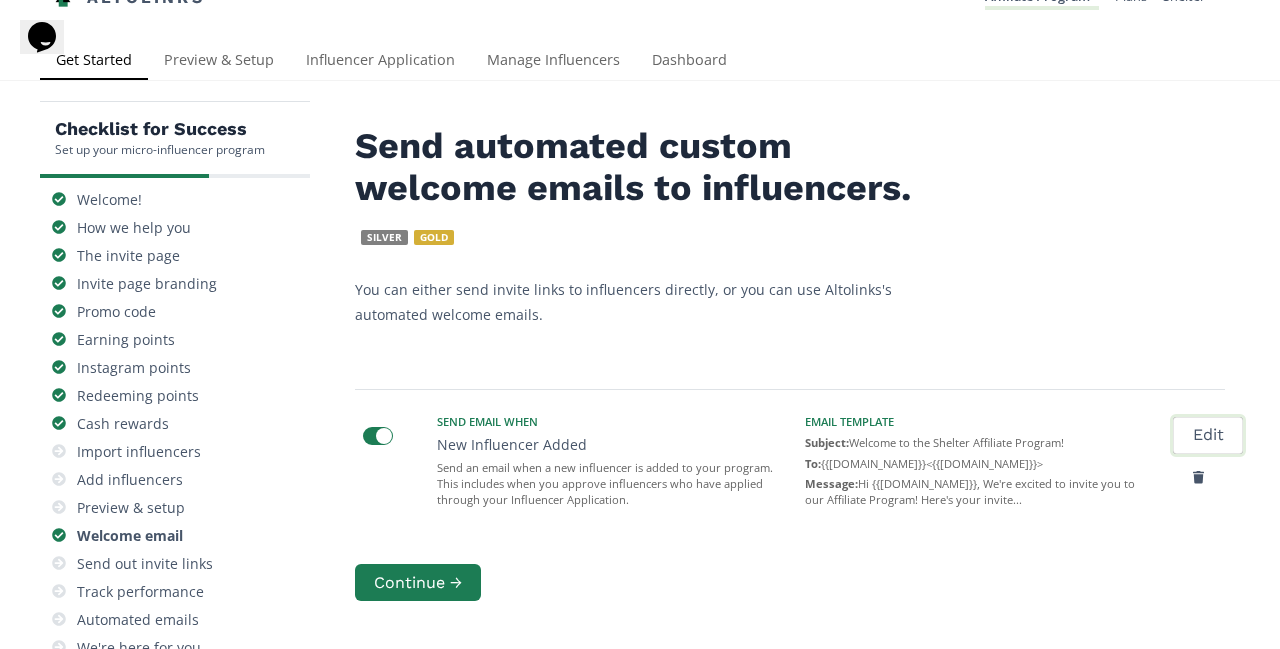 click on "Edit" at bounding box center [1207, 435] 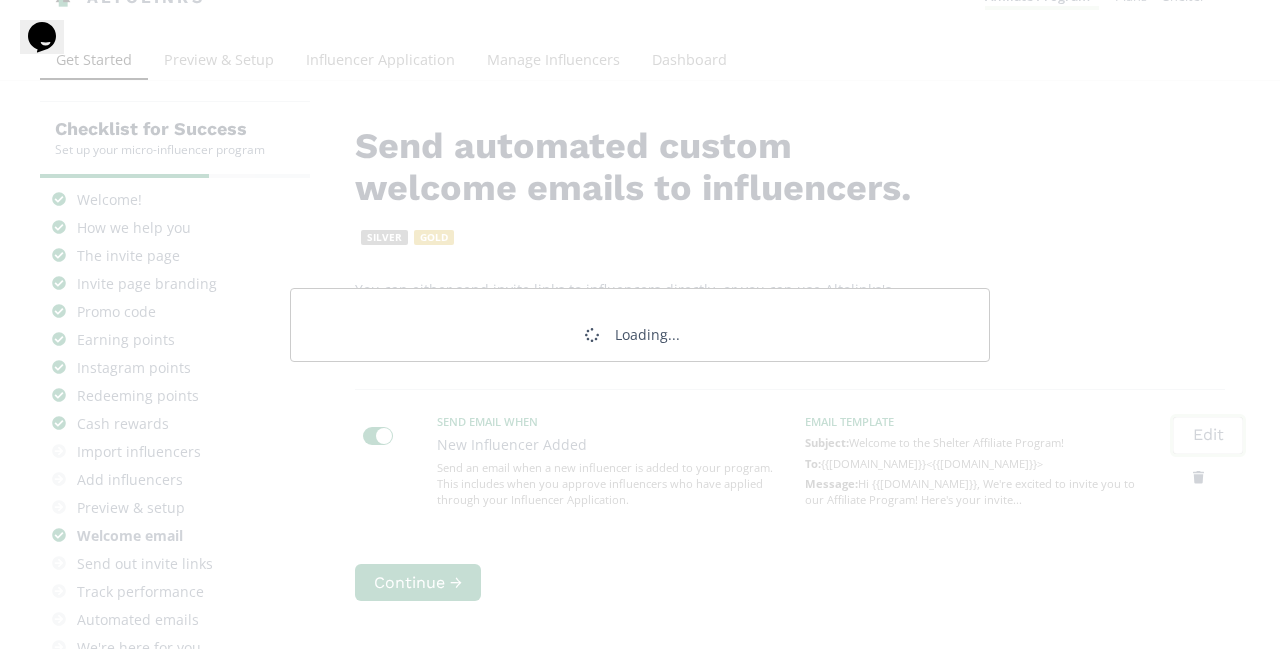 scroll, scrollTop: 0, scrollLeft: 0, axis: both 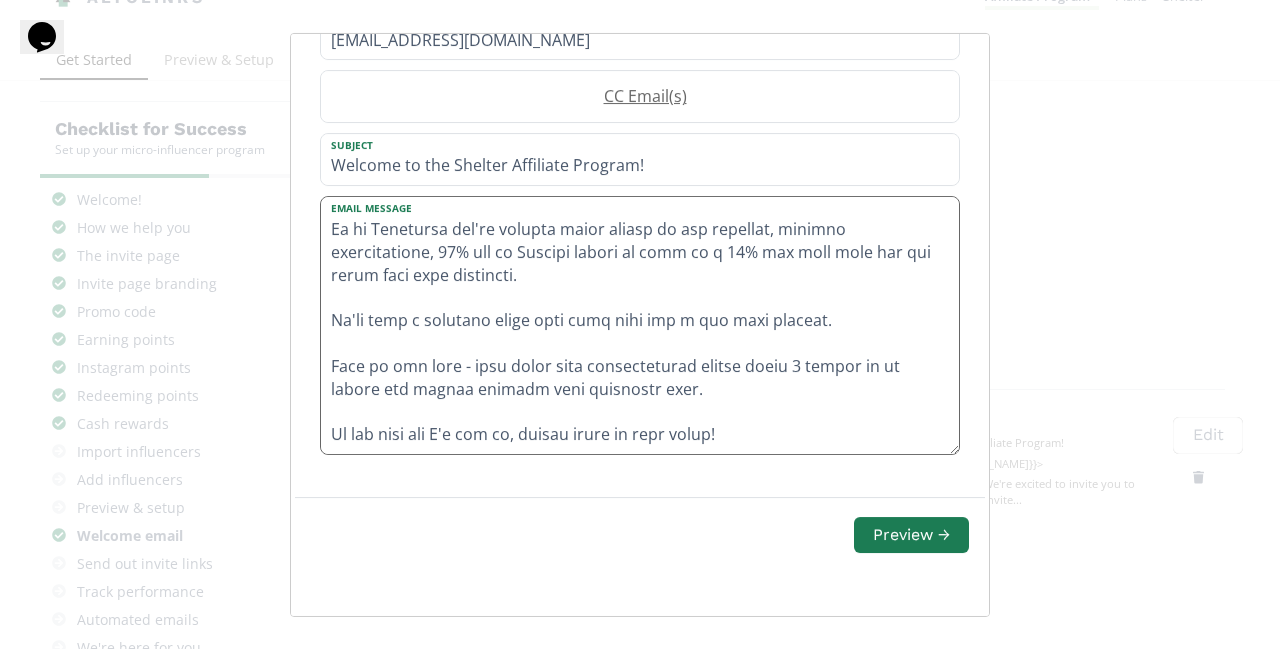 click at bounding box center [640, 325] 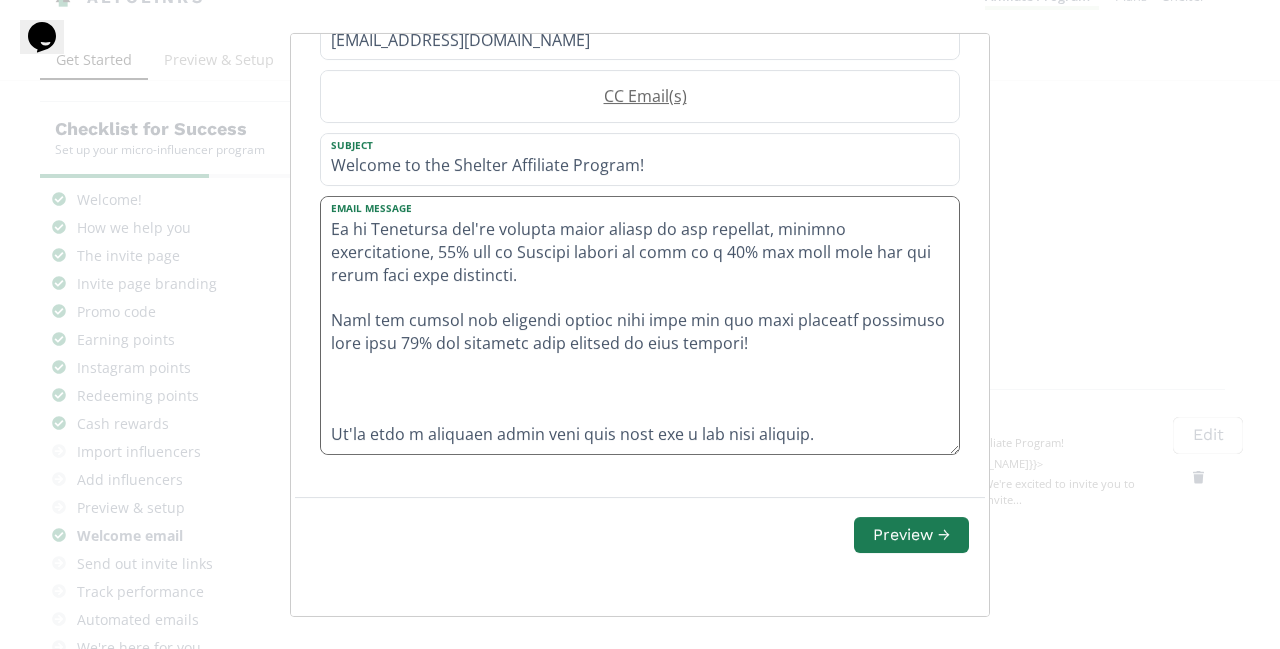 paste on "Here's the link to shop!
Password: Shelter2025" 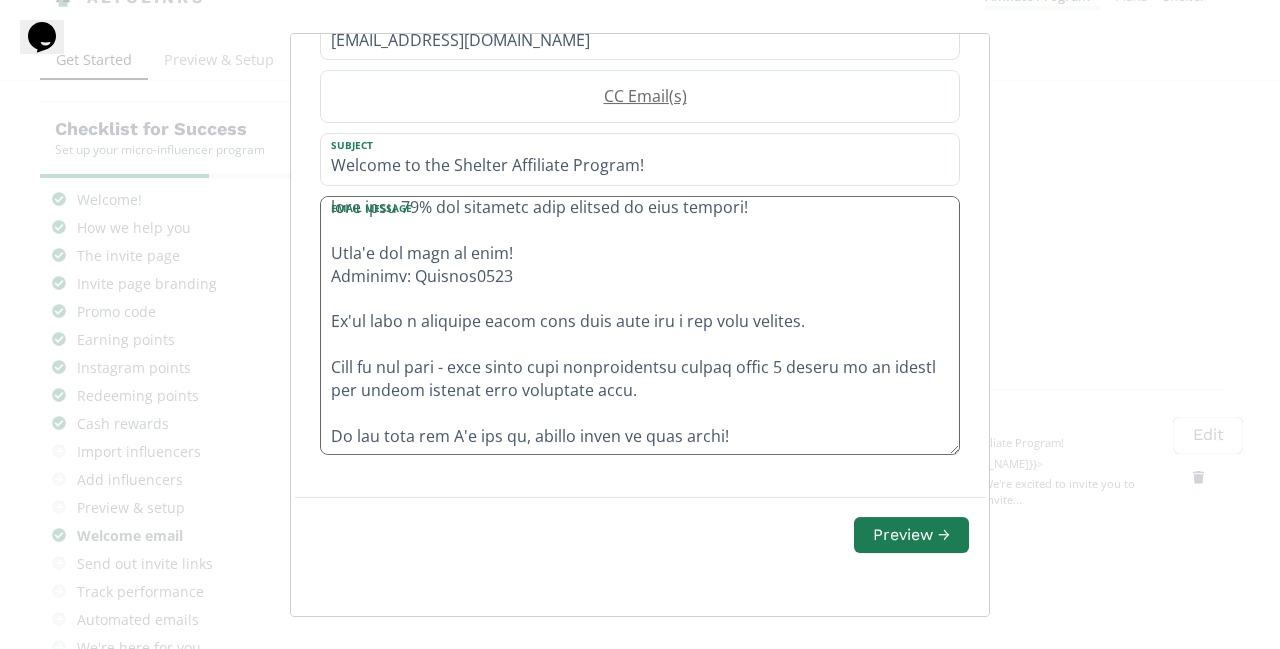scroll, scrollTop: 458, scrollLeft: 0, axis: vertical 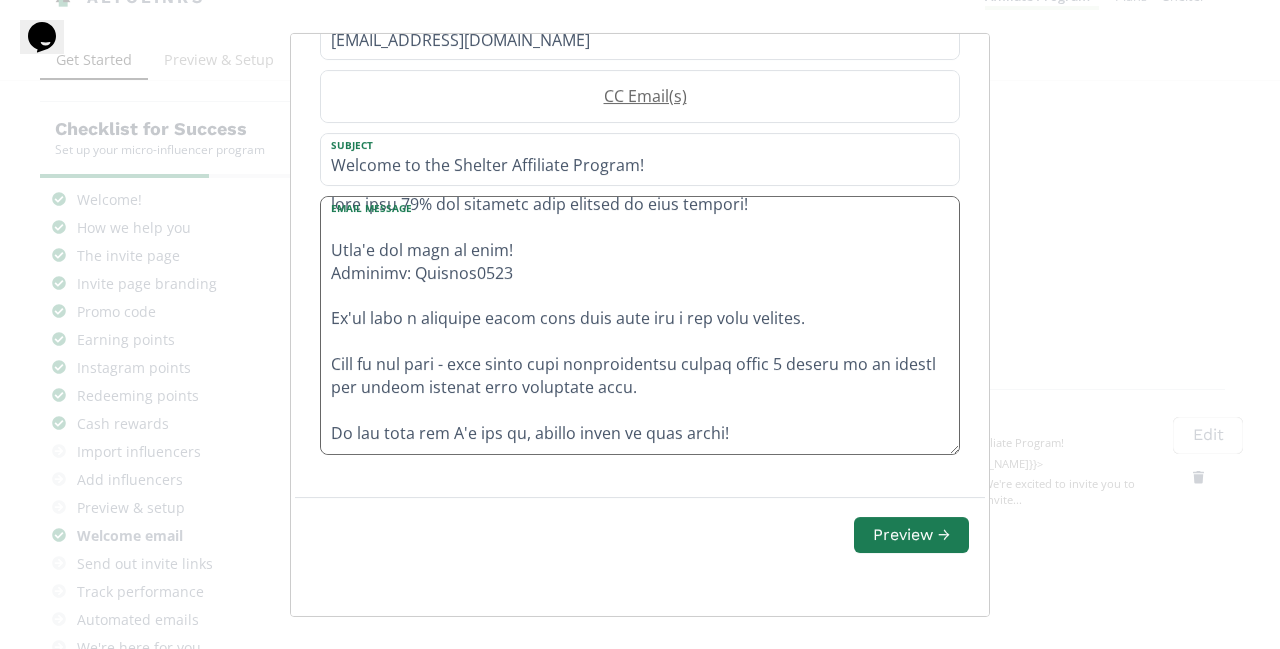 click at bounding box center [640, 325] 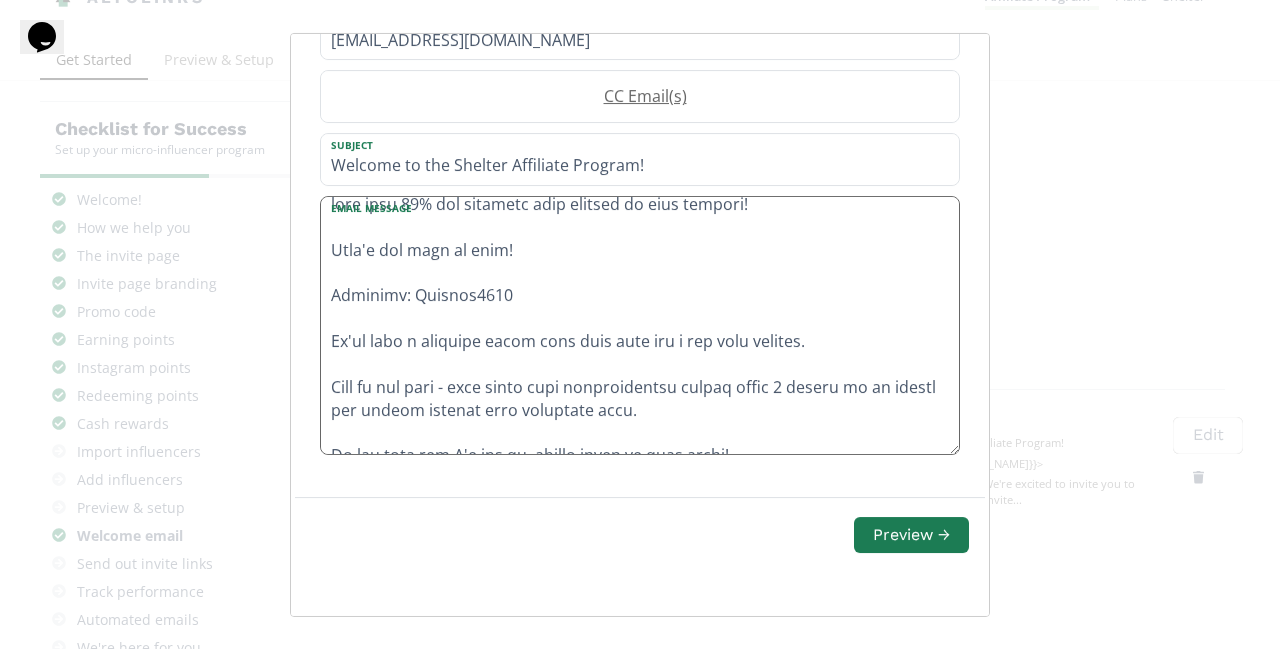 click at bounding box center [640, 325] 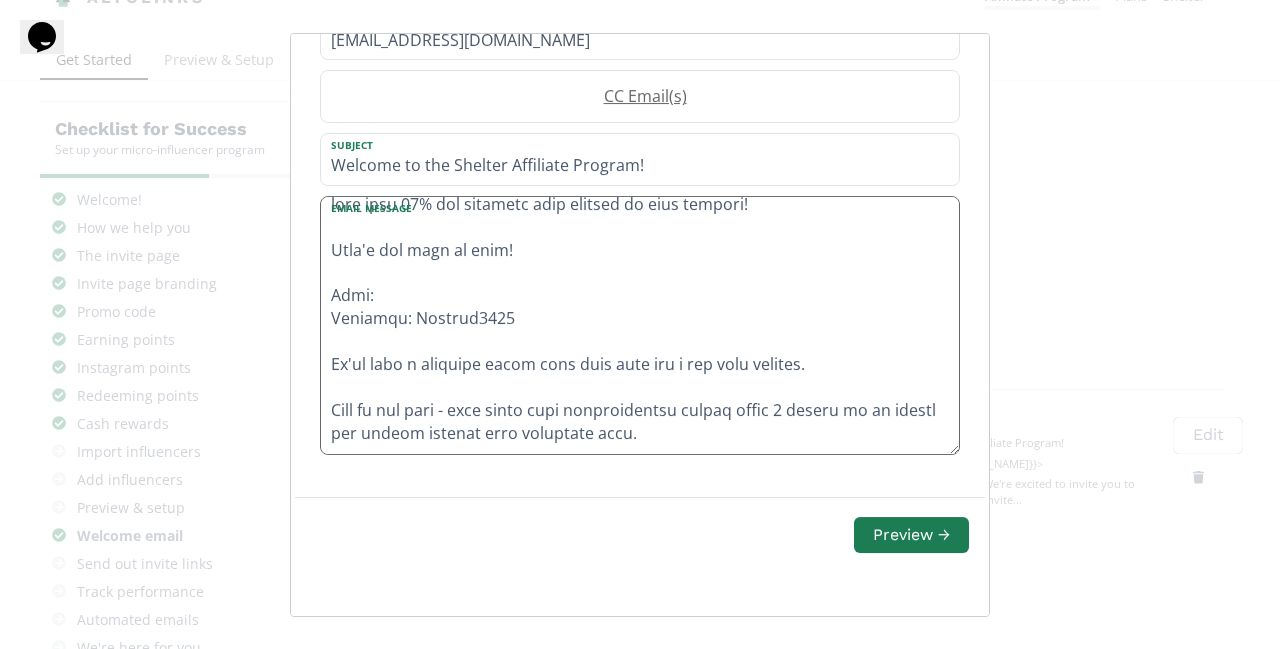 paste on "https://shelterwholesale.myshopify.com/password" 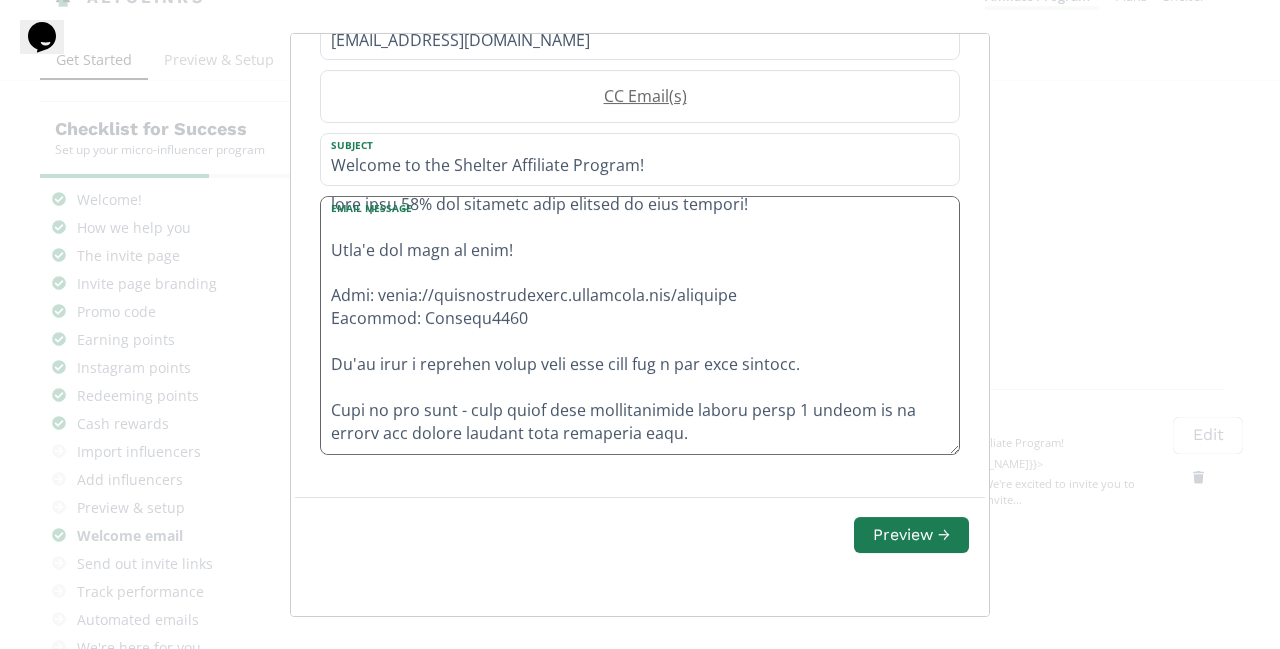 click at bounding box center (640, 325) 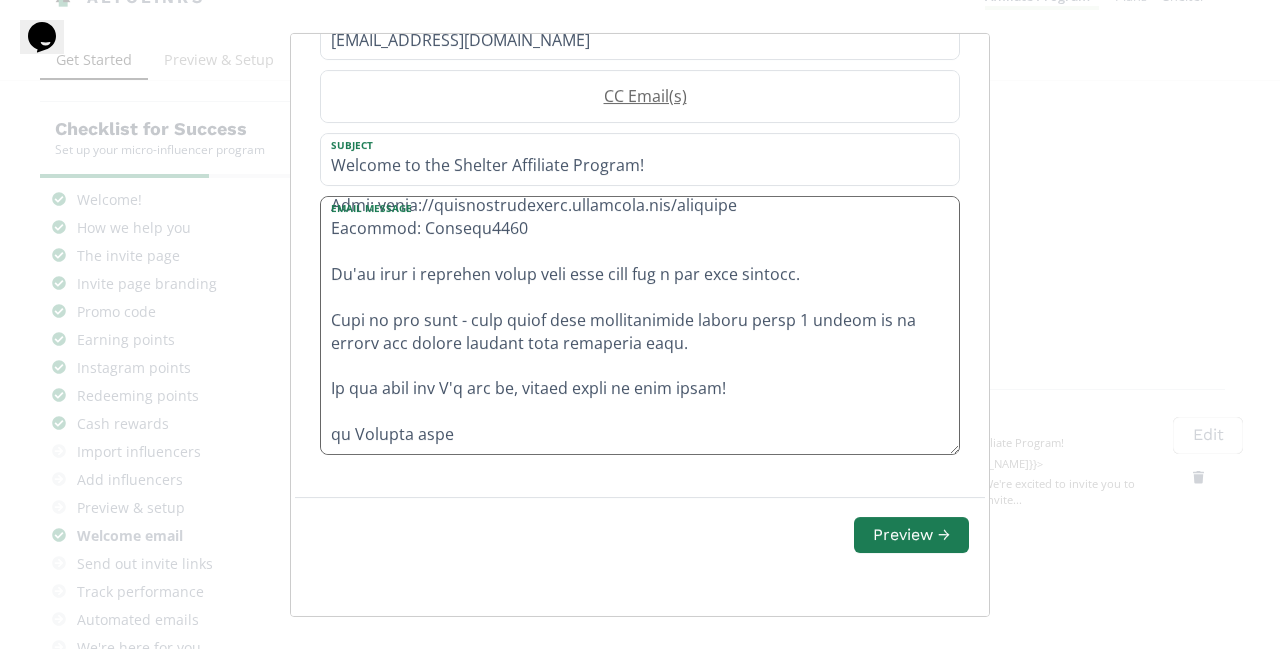 scroll, scrollTop: 616, scrollLeft: 0, axis: vertical 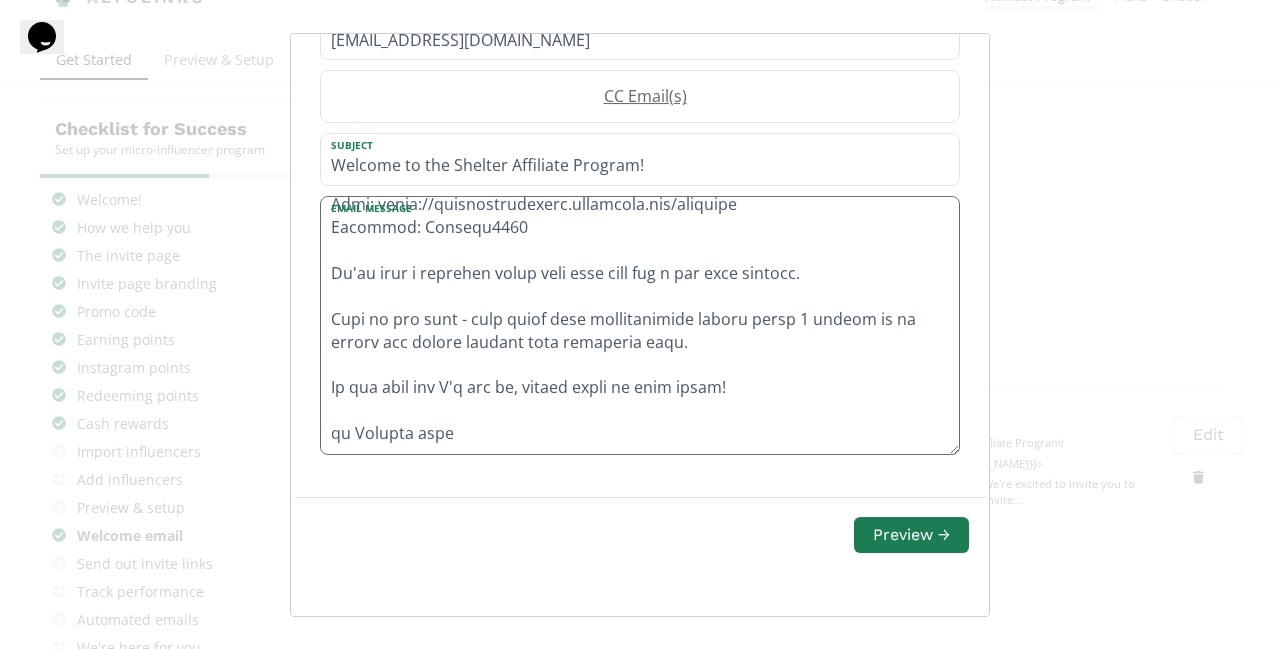 click at bounding box center (640, 325) 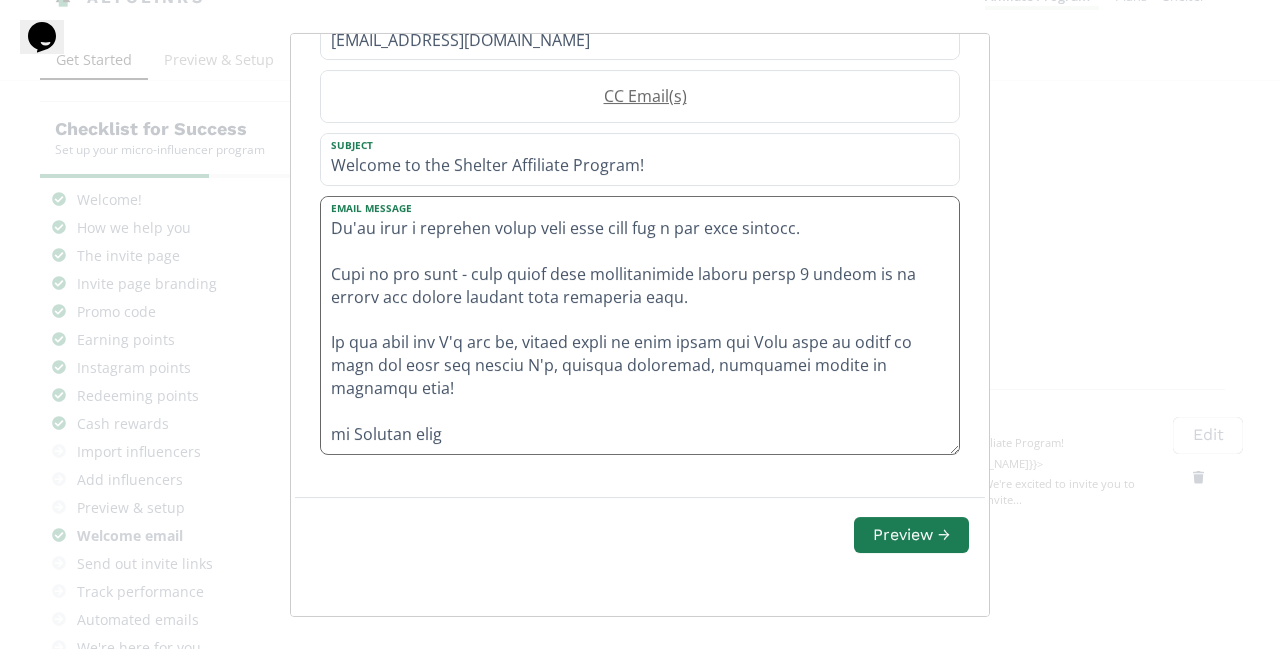 click at bounding box center [640, 325] 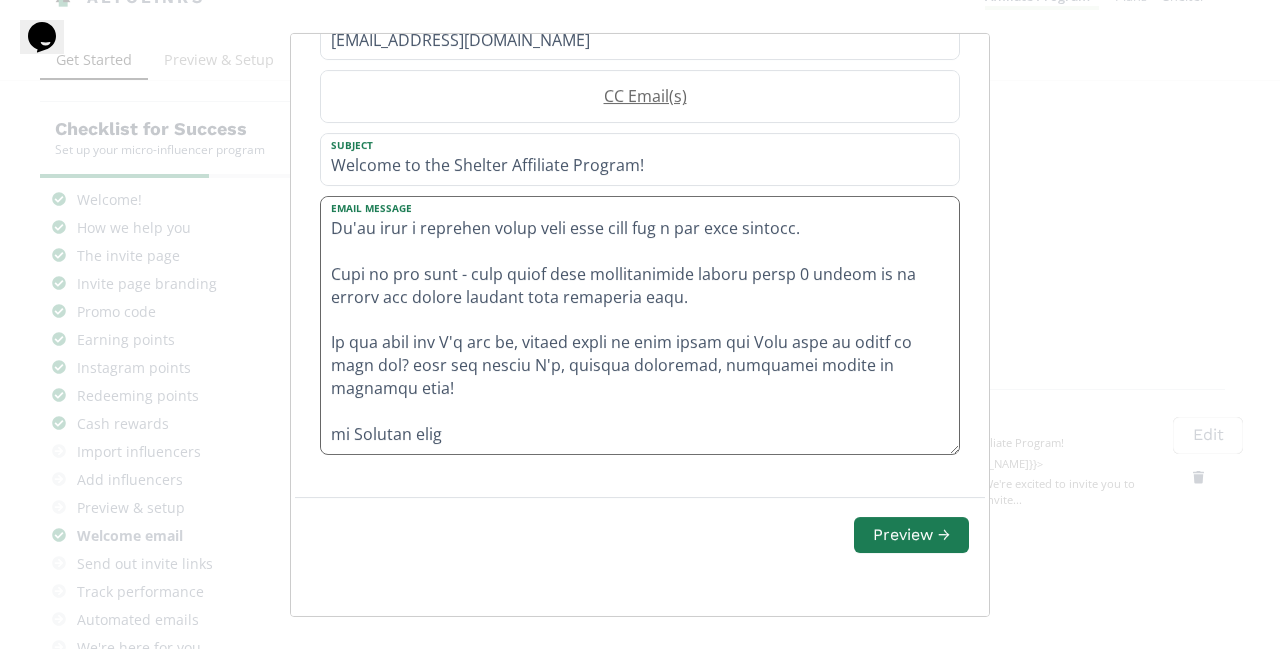 drag, startPoint x: 444, startPoint y: 371, endPoint x: 370, endPoint y: 371, distance: 74 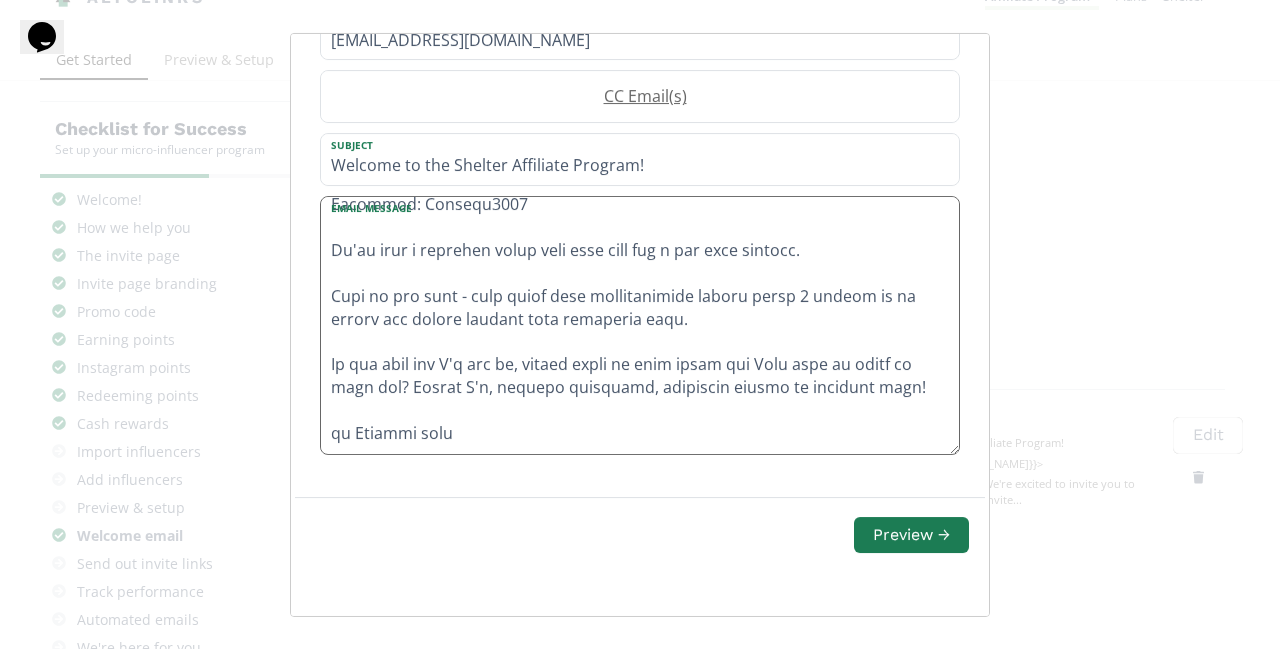 click at bounding box center (640, 325) 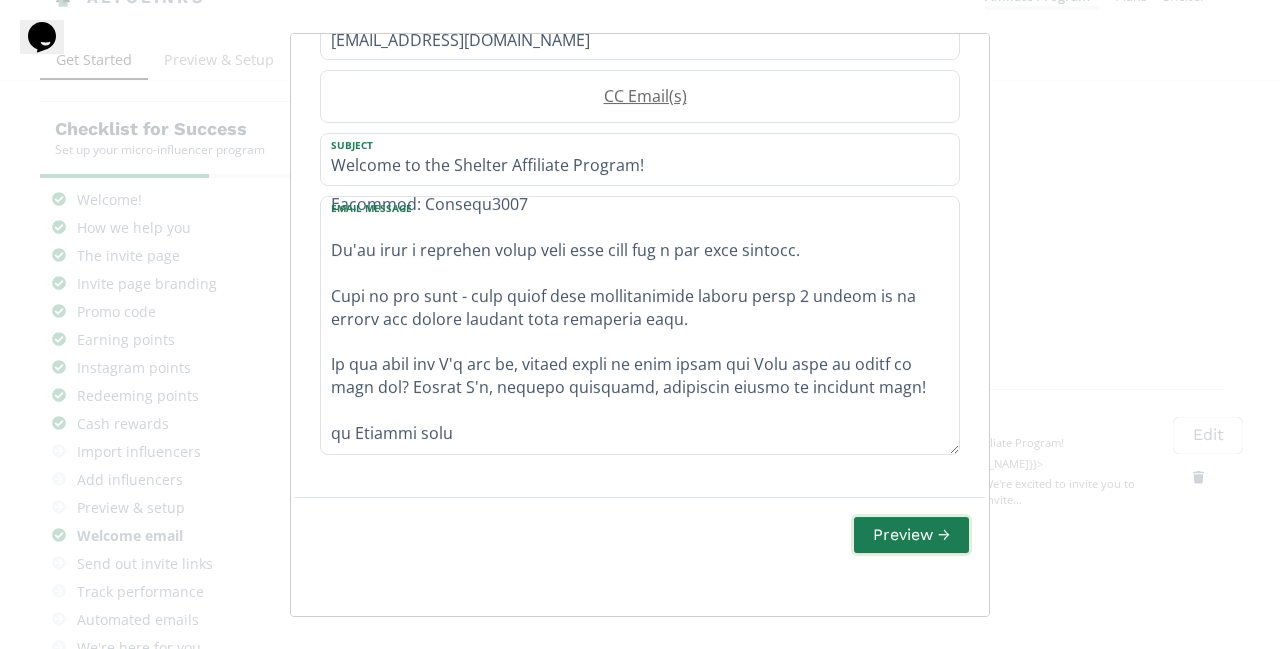type on "Hi {{influencer.name}},
We're excited to invite you to our Affiliate Program!
Here's your invite link: {{influencer.invite_link}} (Keep this secret.)
Be sure to save this link in your bookmarks so you can come back to this info quickly.
Shelter Clothing is a slow fashion brand with strong ethics and a focus on empowering women. We are a 100% women run brand and everything that we put out into the world is thoughtfully handmade in small batches out of Vancouver, B.C. We welcome full transparency with our brand. If you have any questions about sizing, sustainability or production please do not hesitate to reach out!
As an Affiliate you'll receive early access to our releases, gifting opportunities, 50% off of Shelter pieces as well as a 15% off code that you can share with your community.
Shop and browse new releases before they come out and make personal purchases with your 50% off discount auto applied on each listing!
Here's the link to shop!
Link: https://shelterwholesale.myshopify.com/pass..." 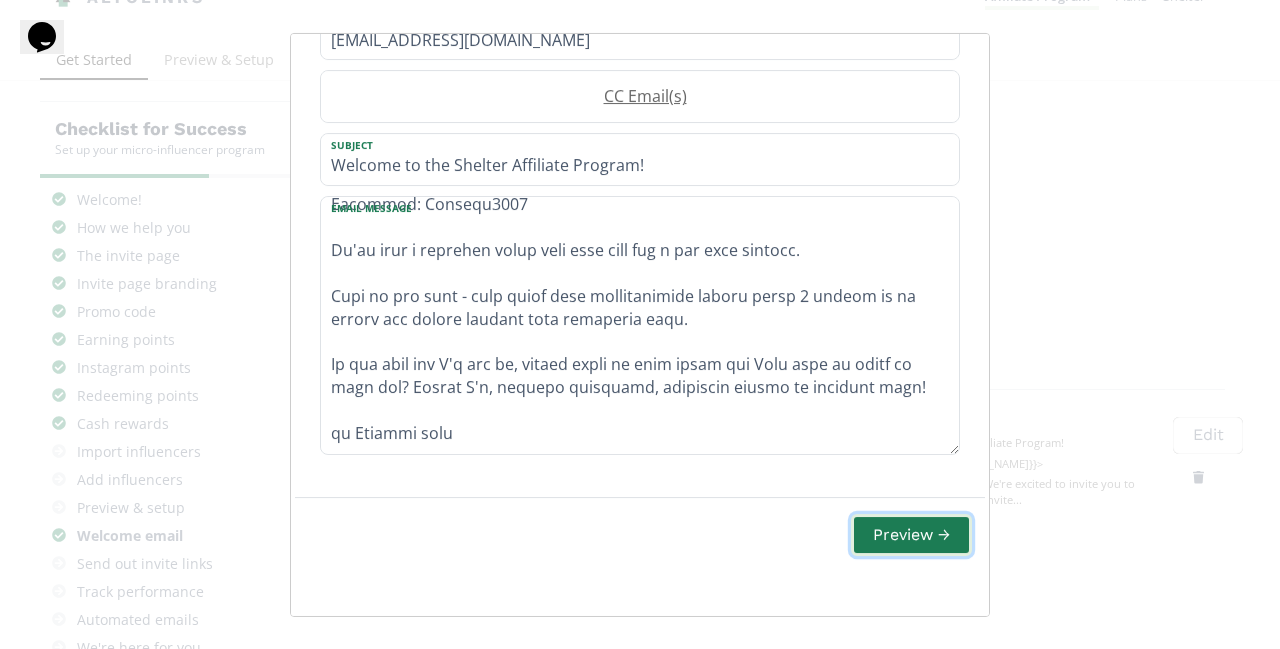 click on "Preview →" at bounding box center (911, 534) 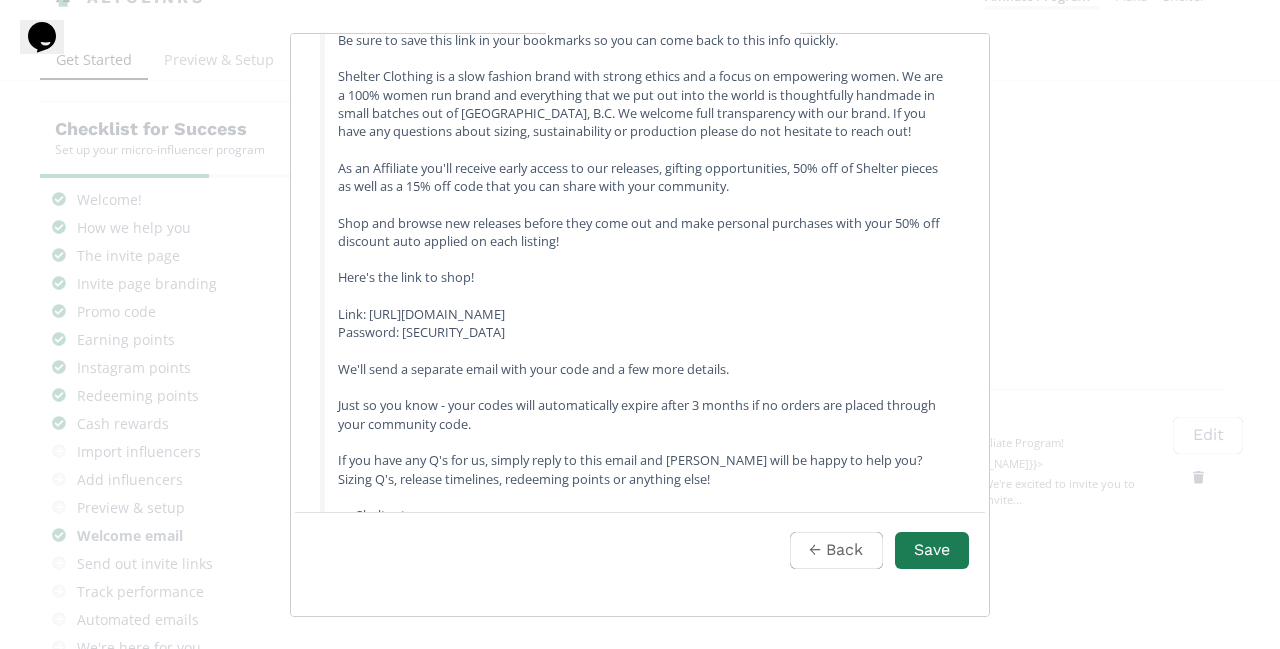 scroll, scrollTop: 643, scrollLeft: 0, axis: vertical 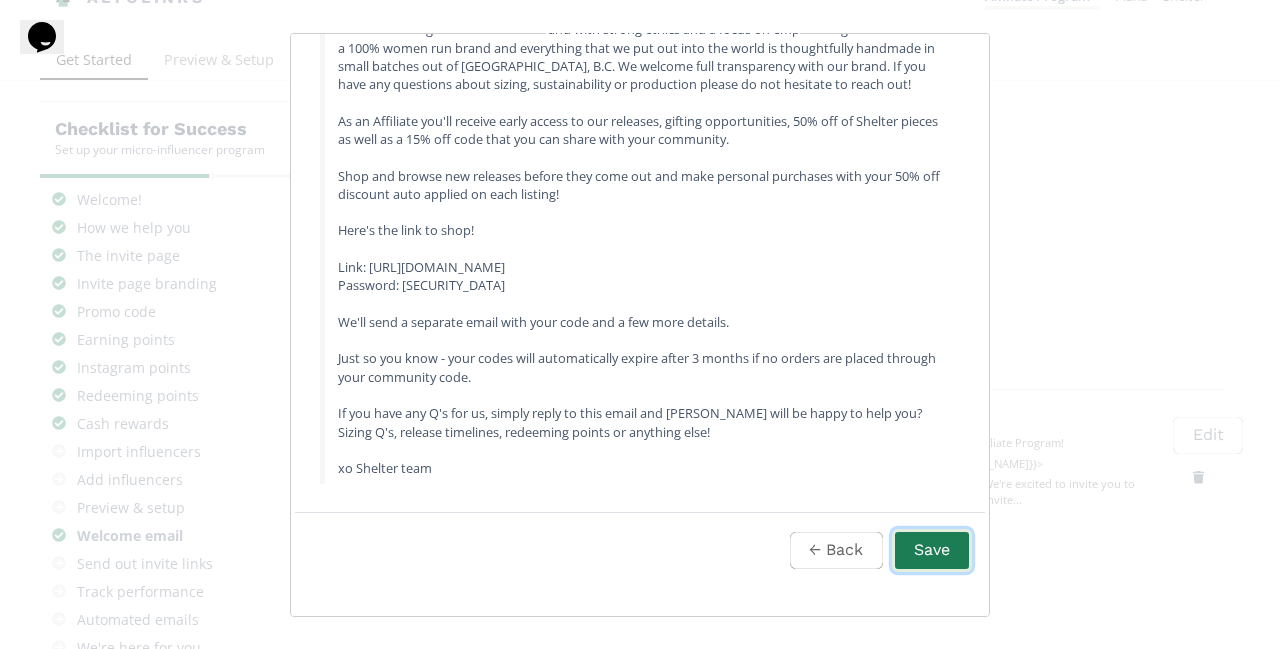 click on "Save" at bounding box center (932, 550) 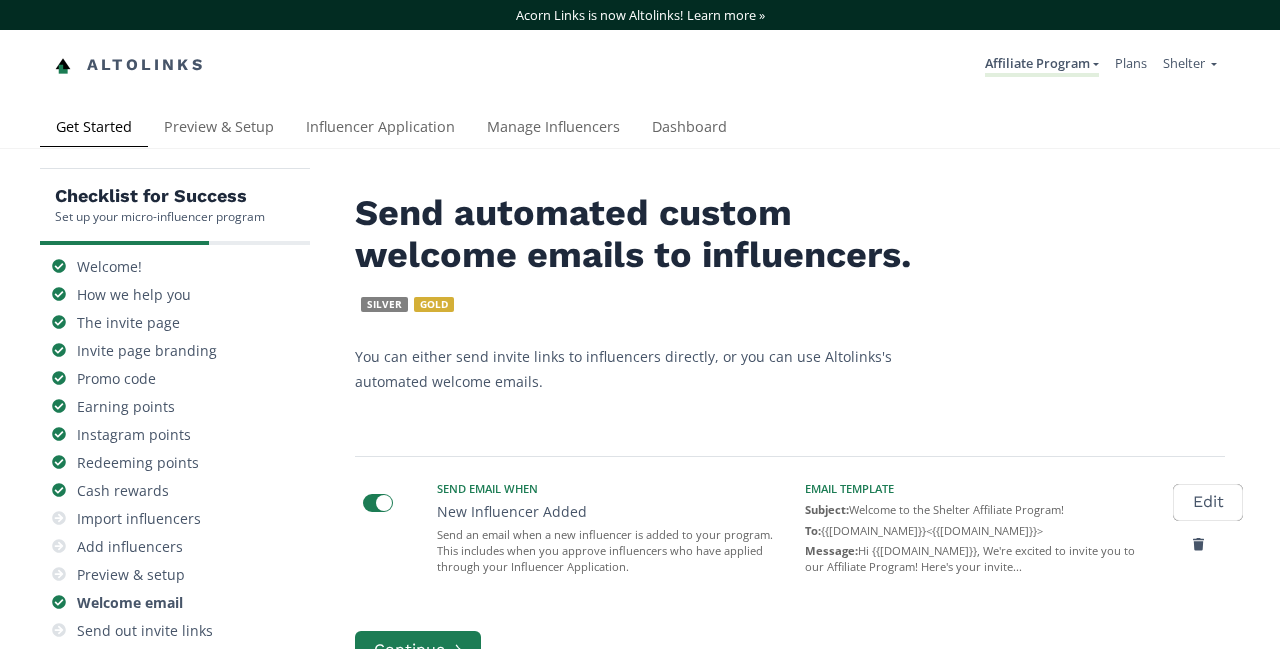 scroll, scrollTop: 0, scrollLeft: 0, axis: both 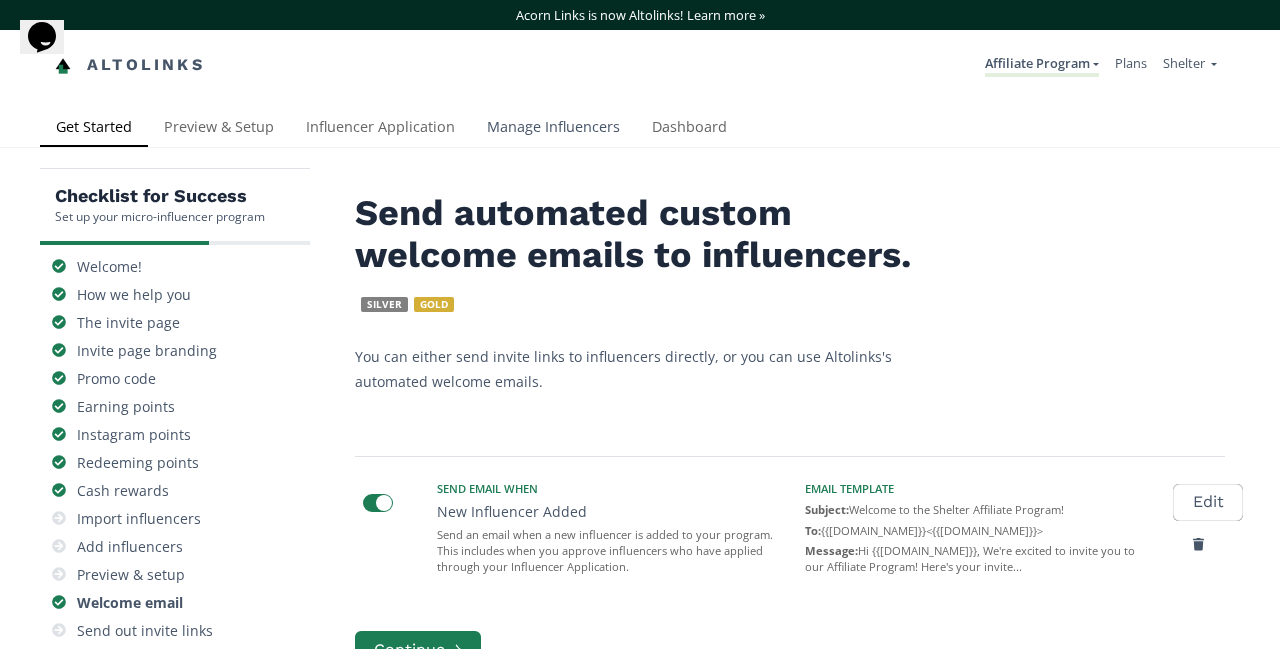 click on "Manage Influencers" at bounding box center [553, 129] 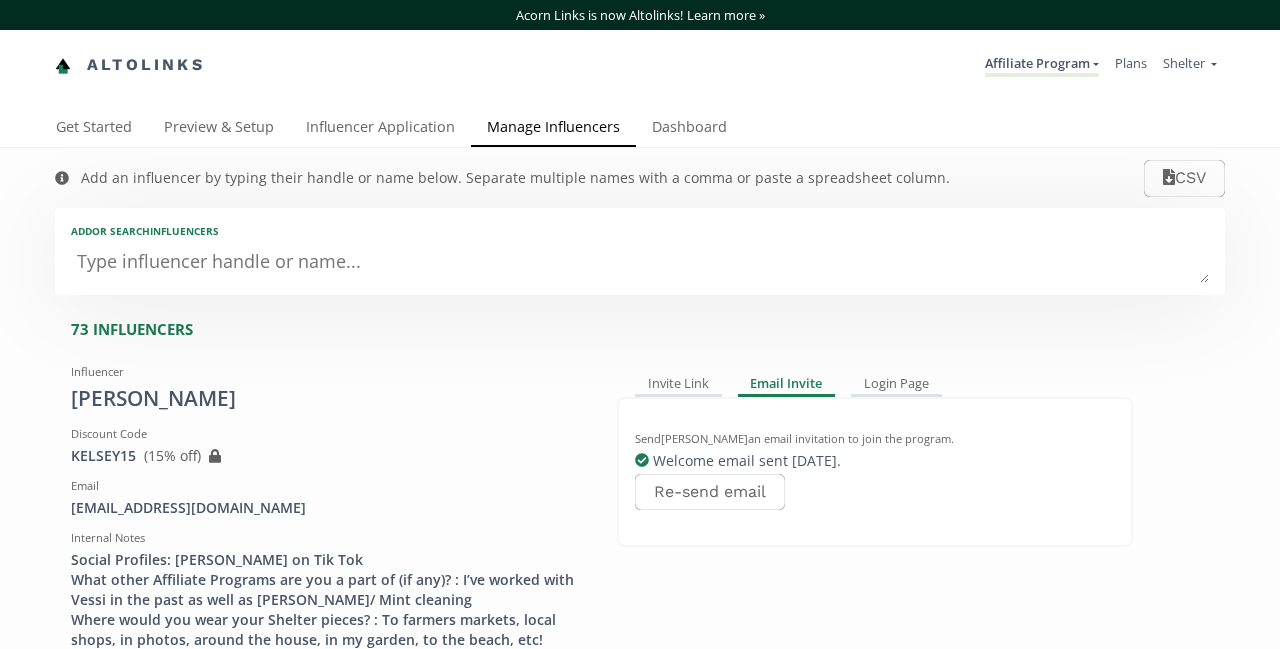 scroll, scrollTop: 0, scrollLeft: 0, axis: both 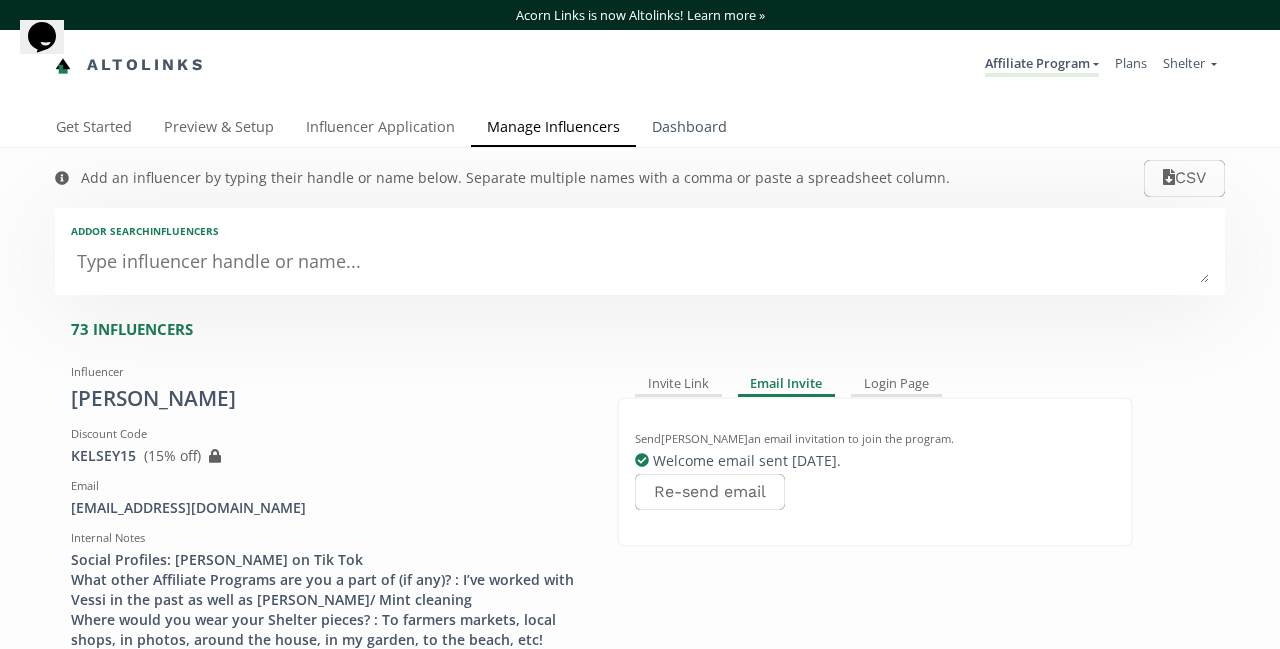 click on "Dashboard" at bounding box center [689, 129] 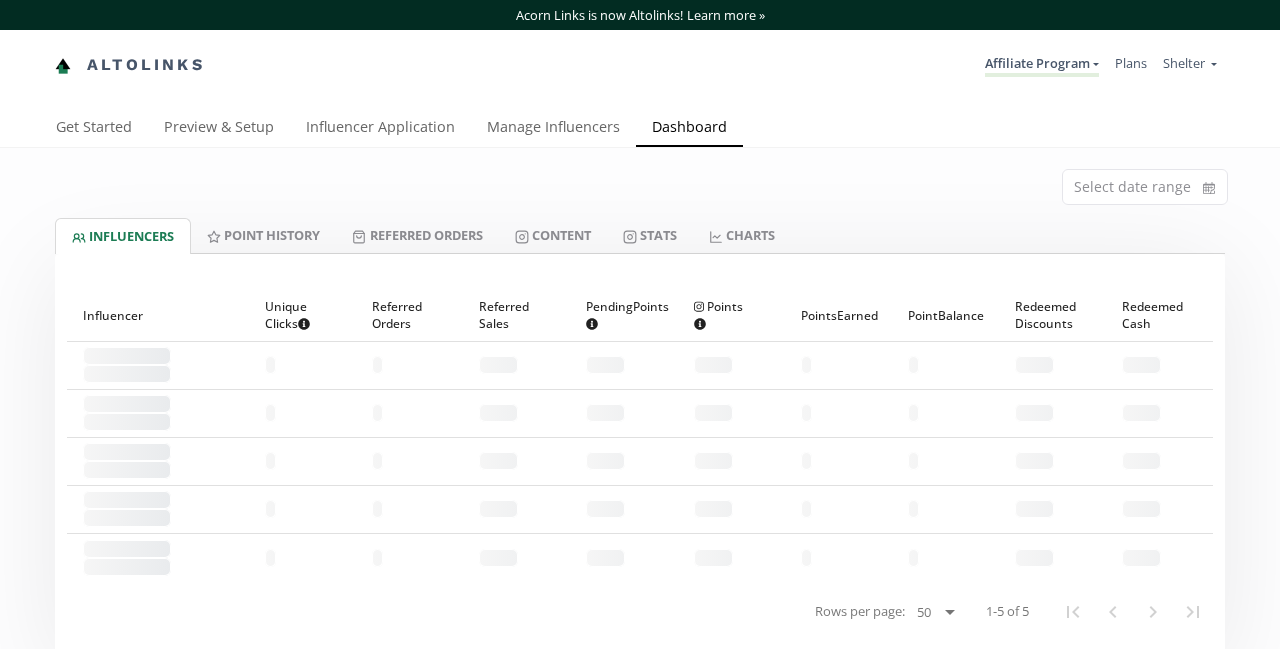 scroll, scrollTop: 0, scrollLeft: 0, axis: both 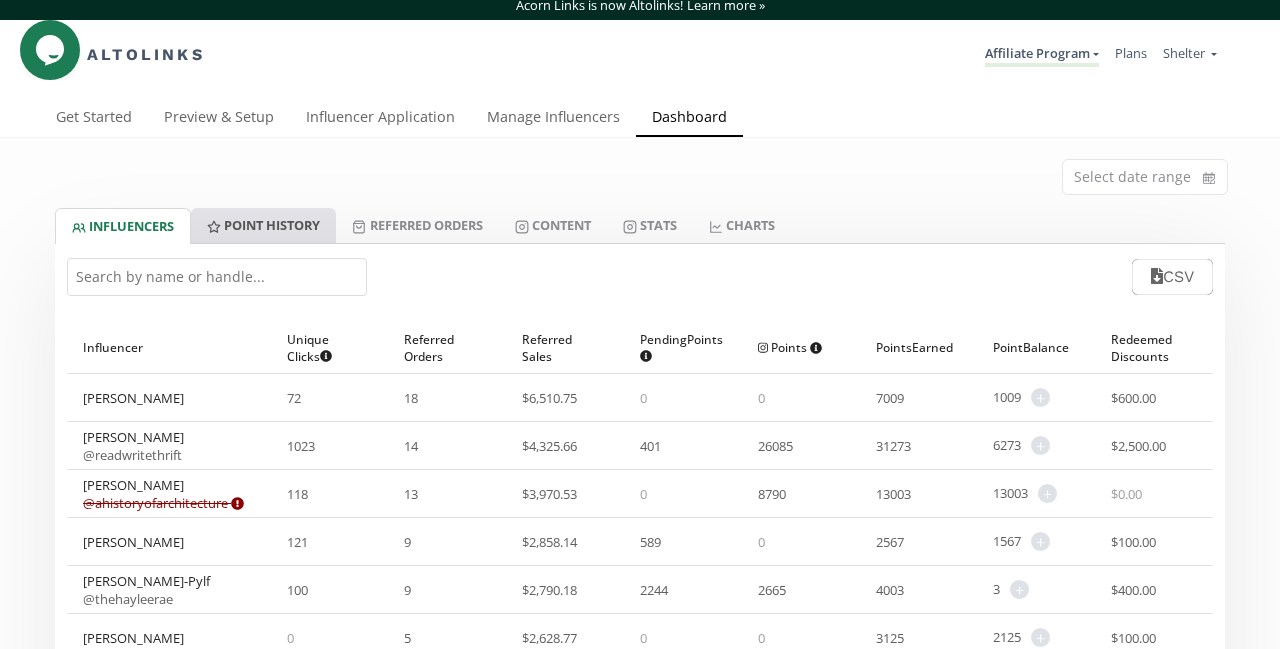 click on "Point HISTORY" at bounding box center (263, 225) 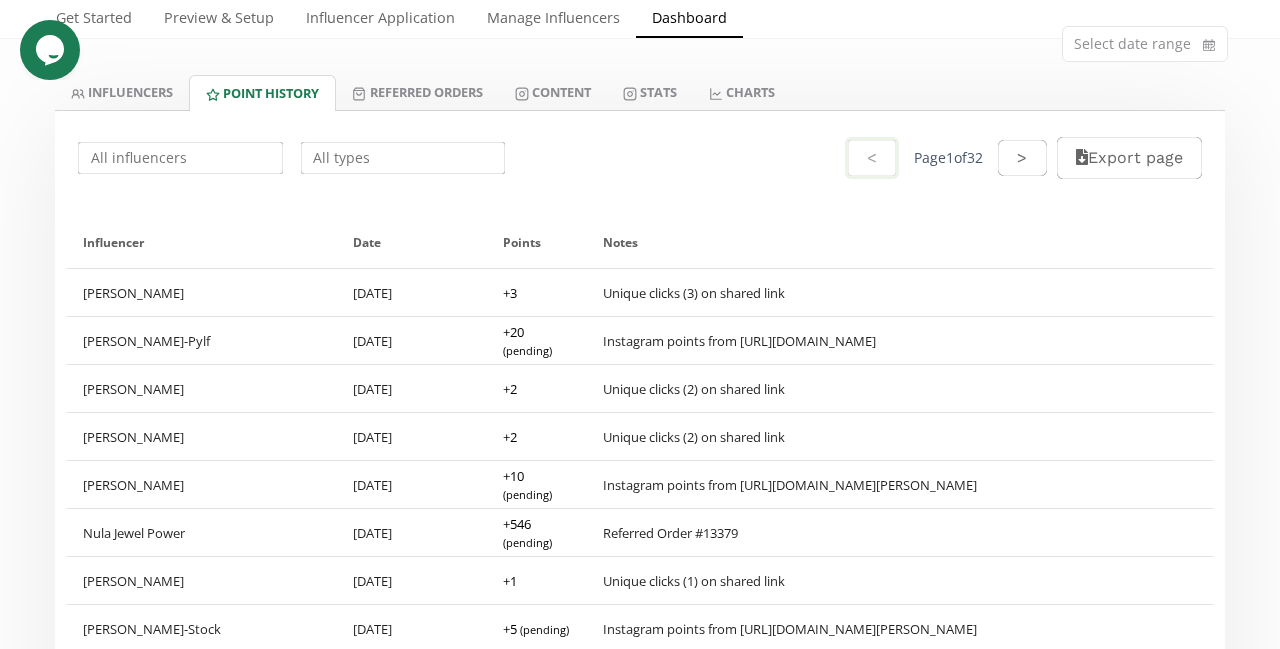 scroll, scrollTop: 152, scrollLeft: 0, axis: vertical 